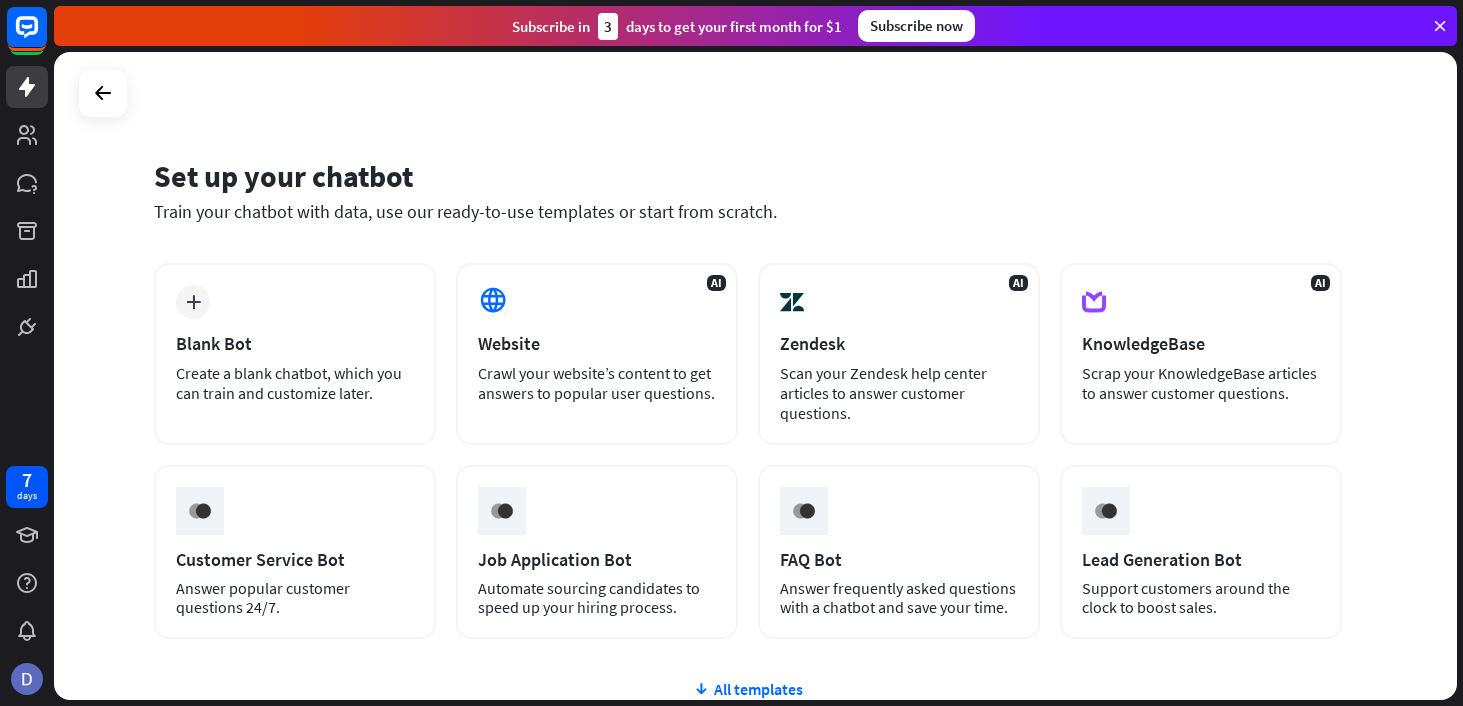 scroll, scrollTop: 0, scrollLeft: 0, axis: both 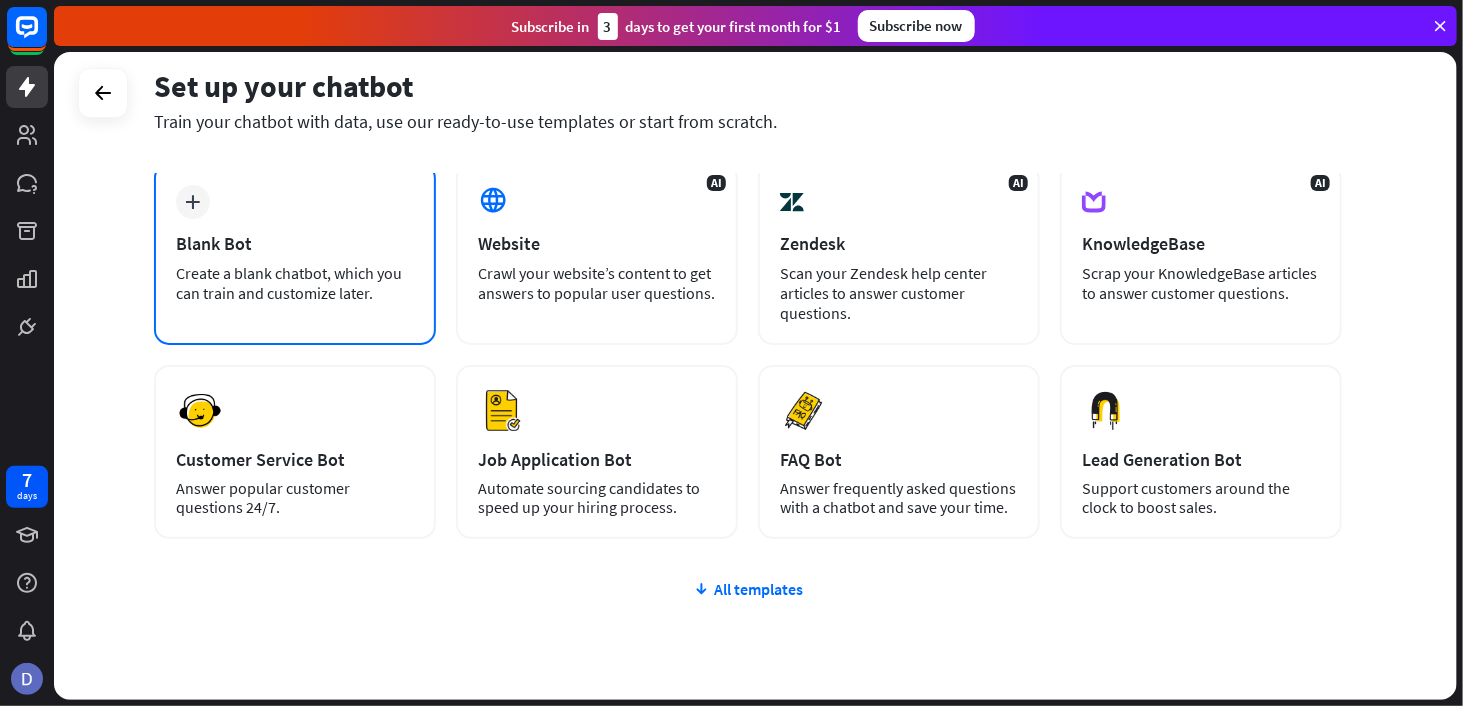 click on "plus" at bounding box center [193, 202] 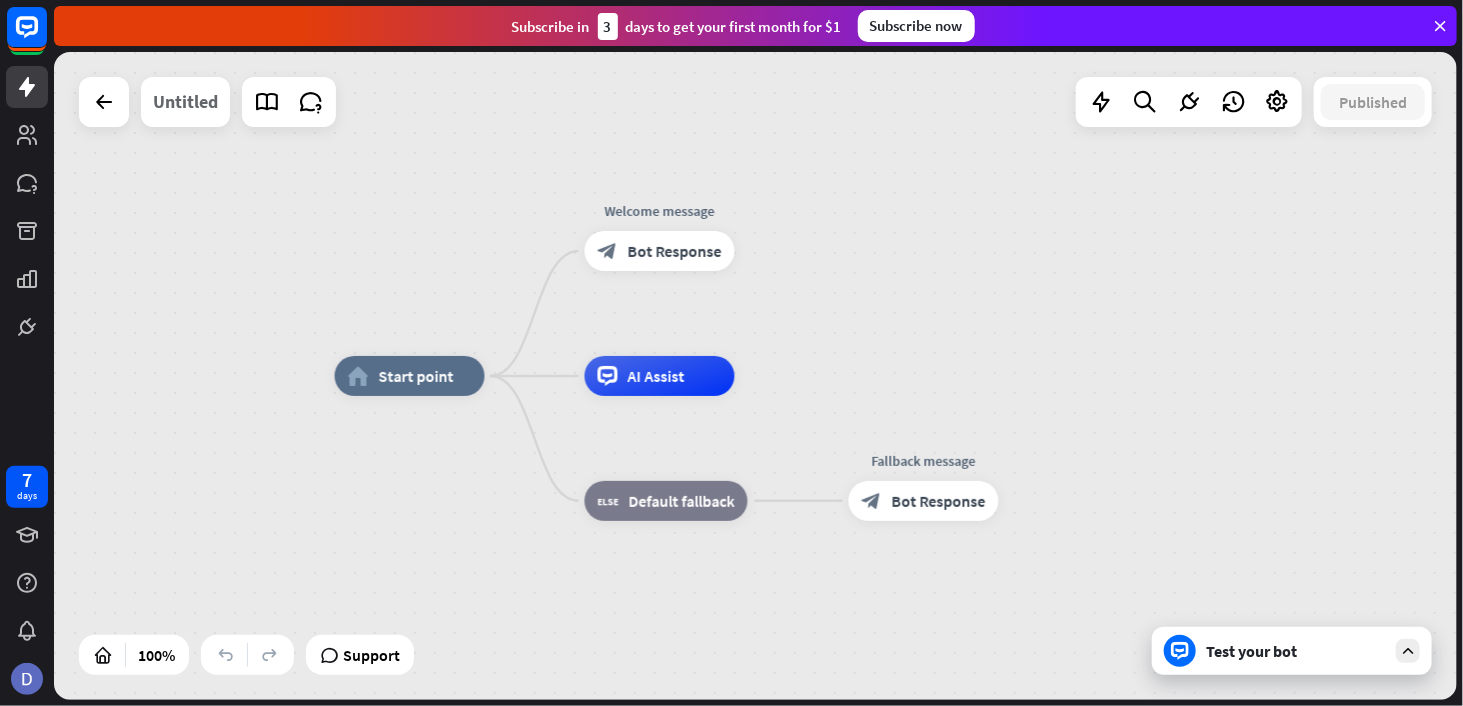 click on "Untitled" at bounding box center [185, 102] 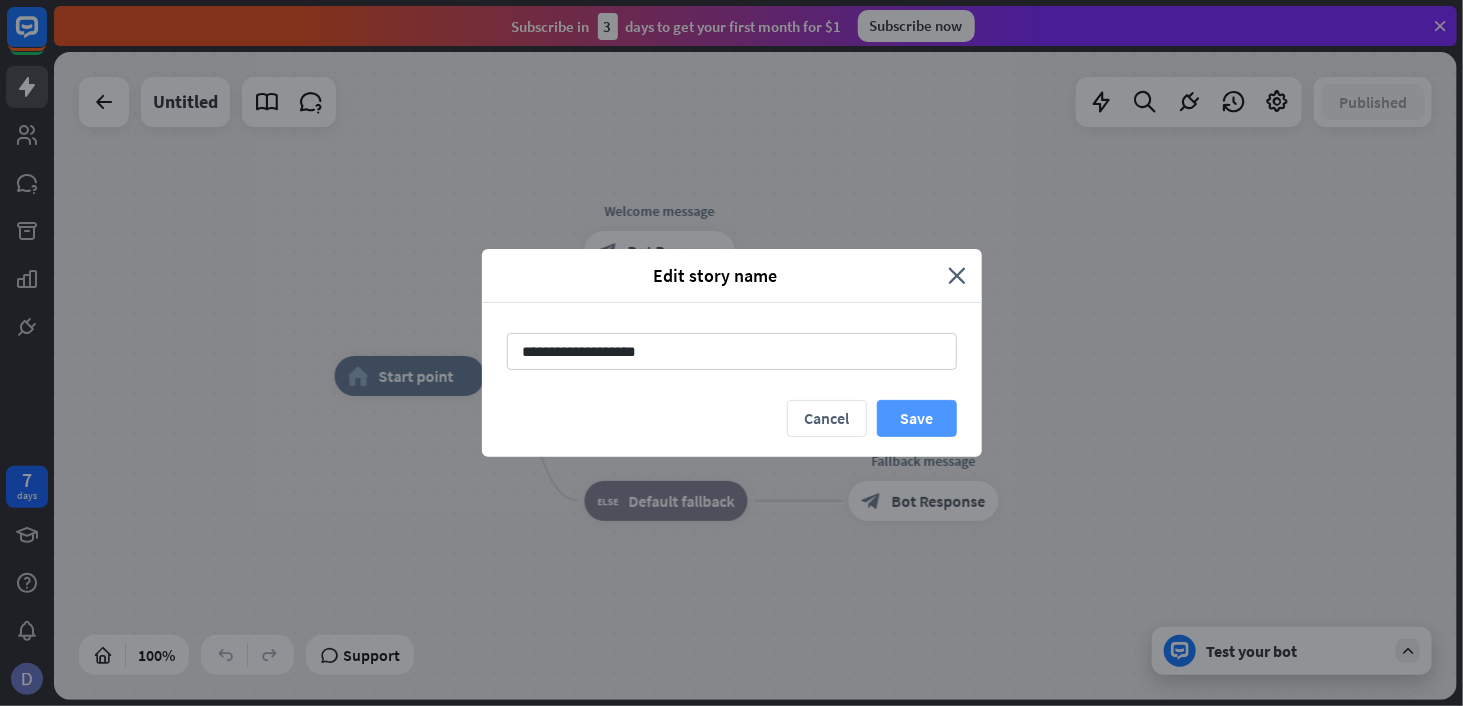 type on "**********" 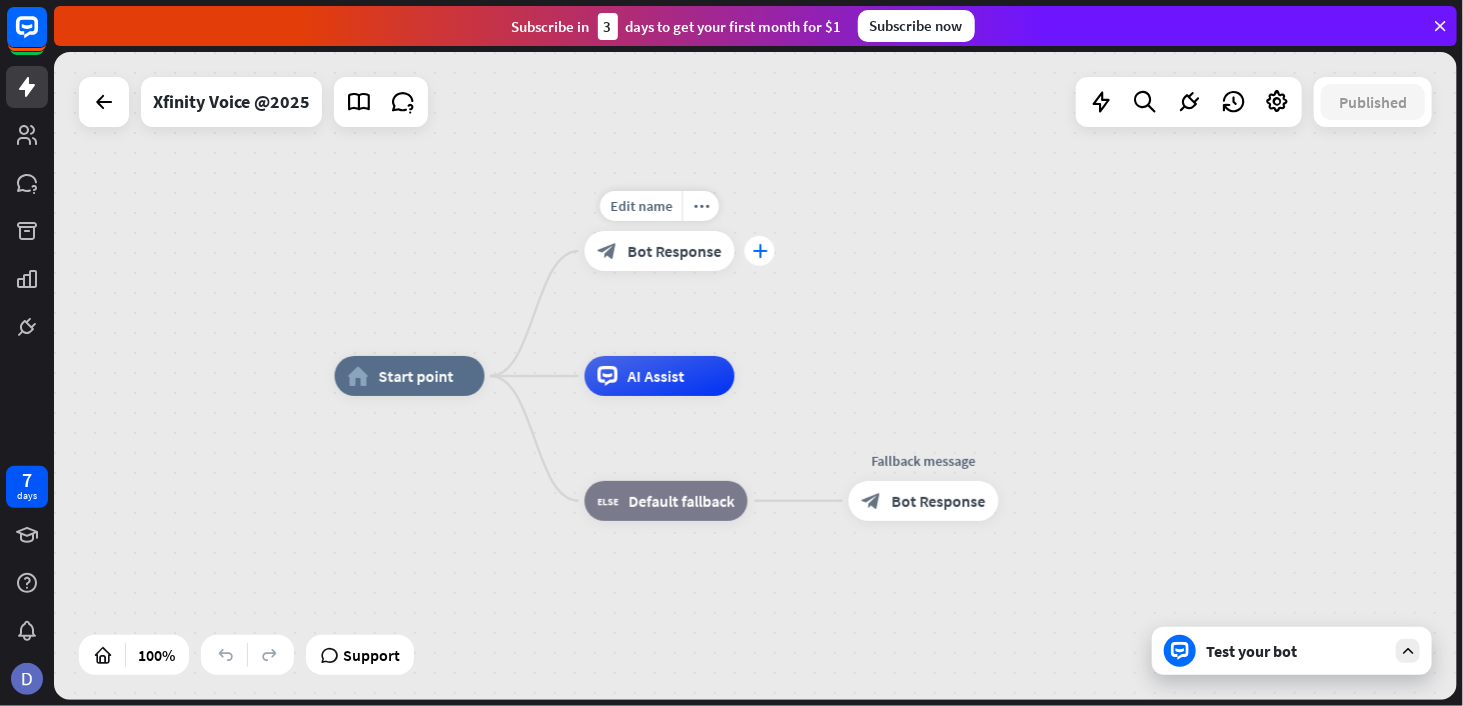 click on "plus" at bounding box center (759, 251) 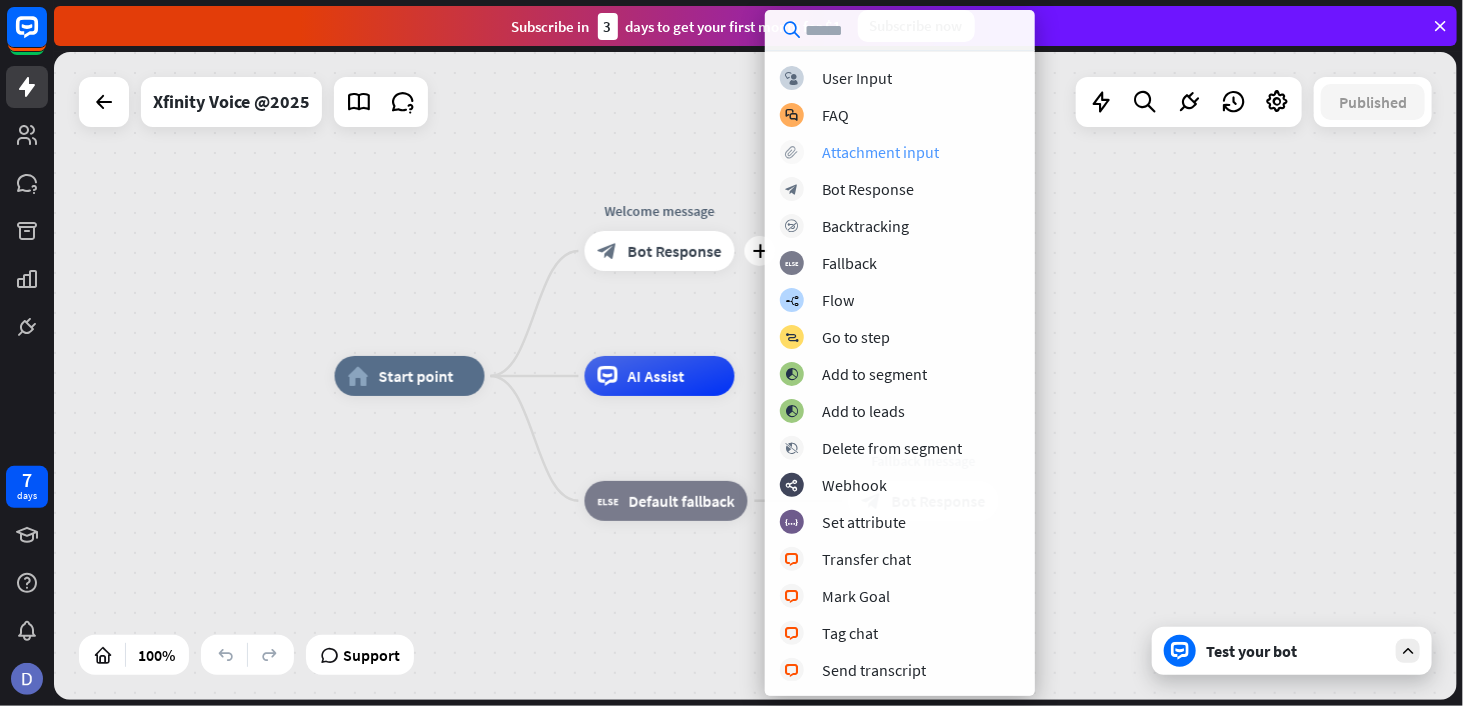 click on "Attachment input" at bounding box center [880, 152] 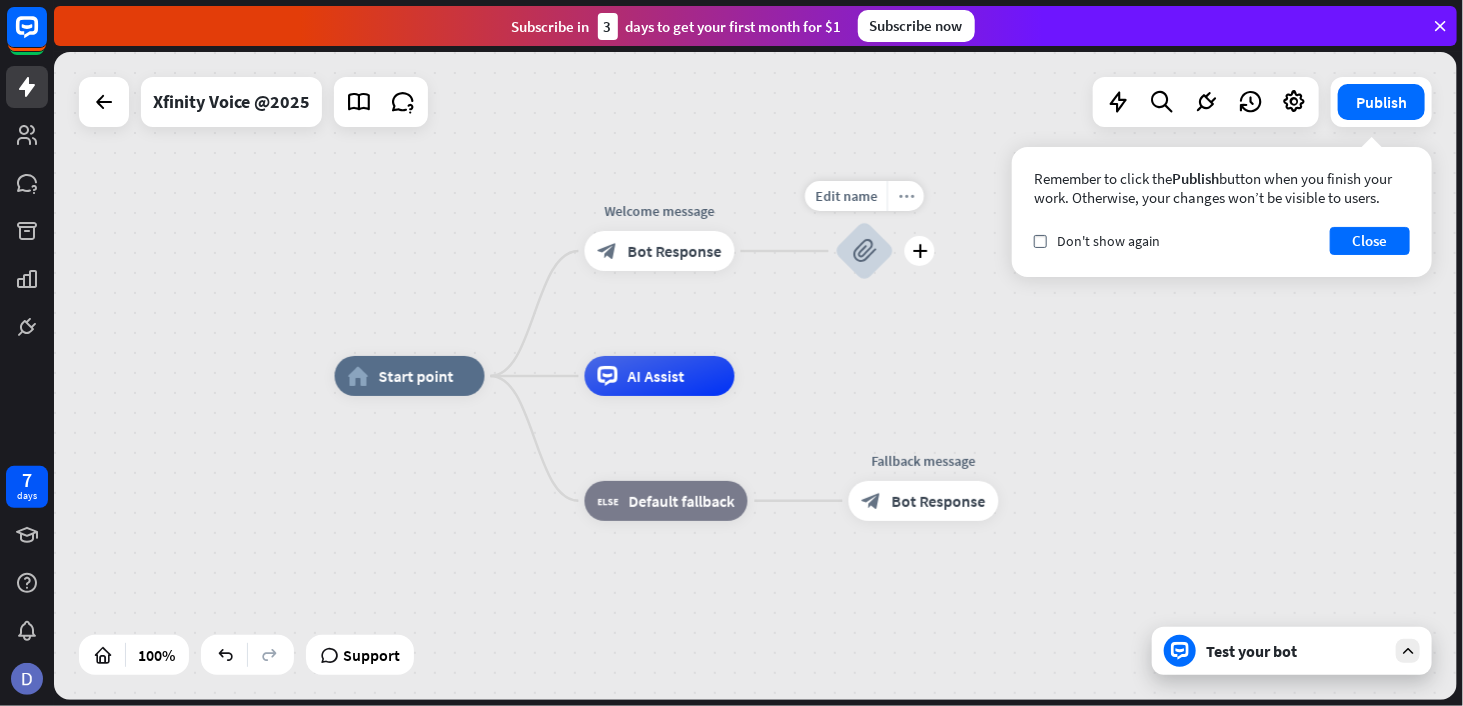 click on "more_horiz" at bounding box center [905, 196] 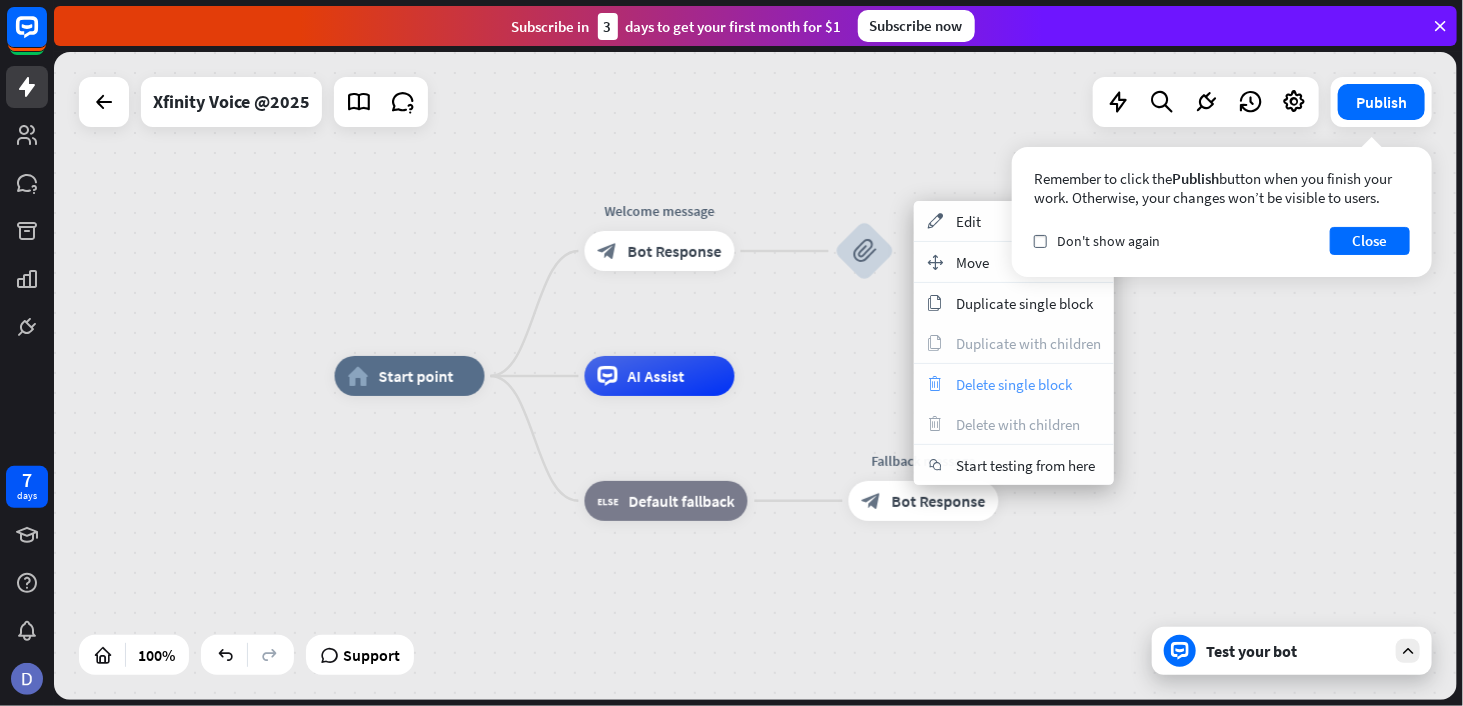 click on "Delete single block" at bounding box center [1014, 384] 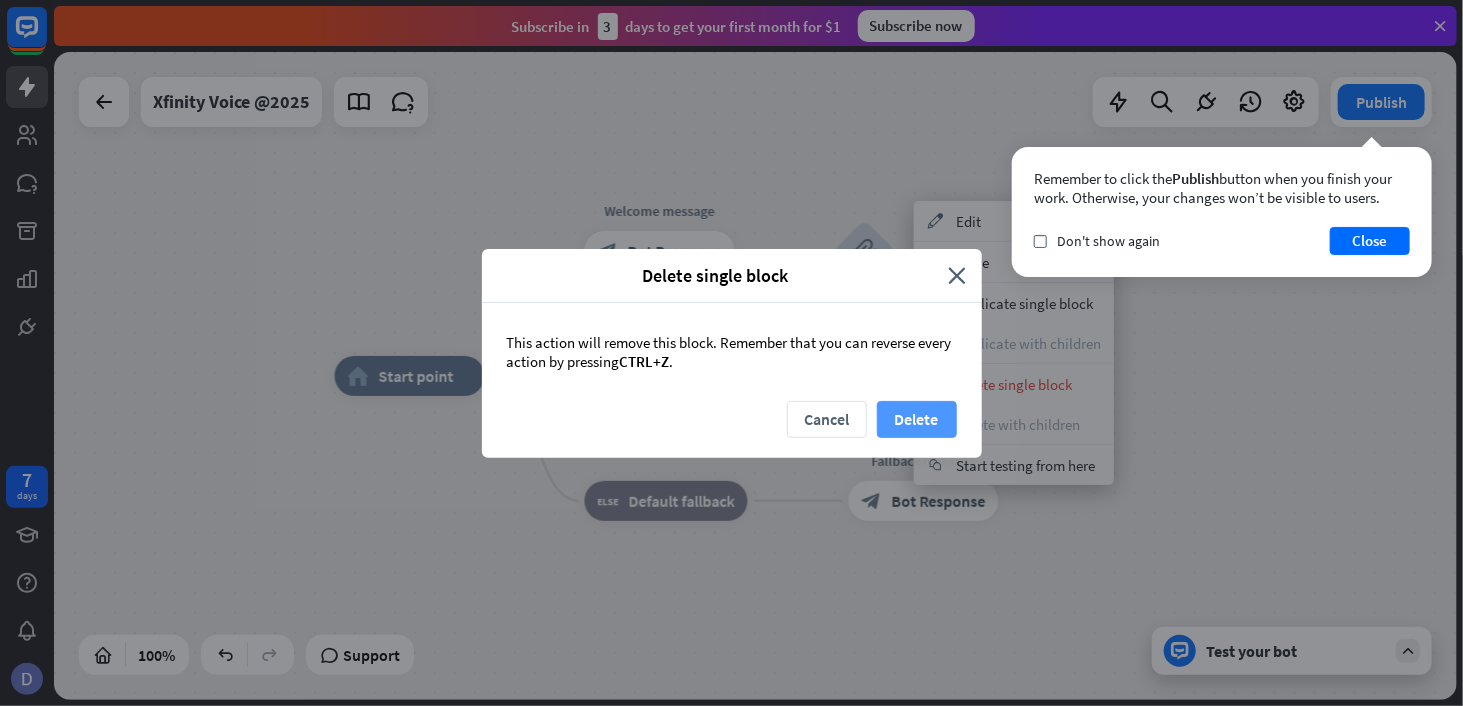 click on "Delete" at bounding box center (917, 419) 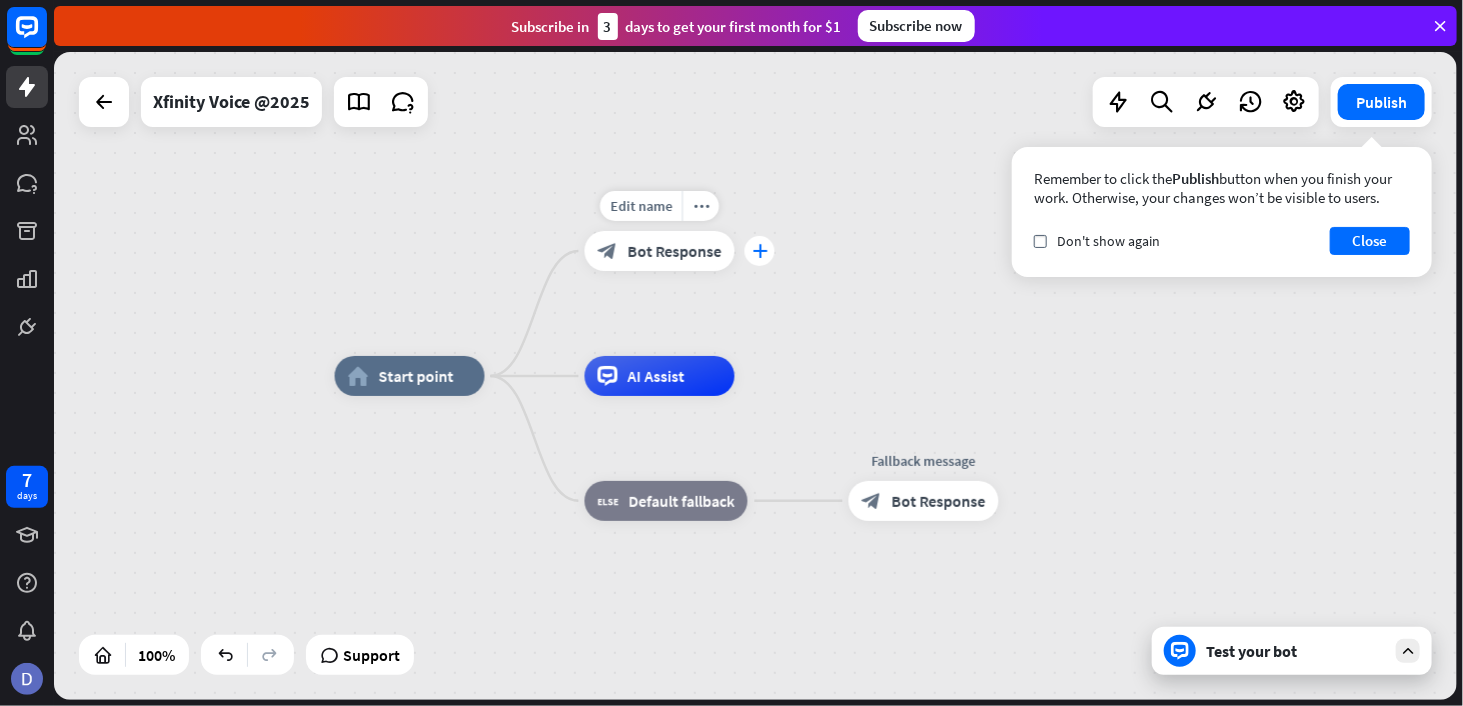 click on "plus" at bounding box center (759, 251) 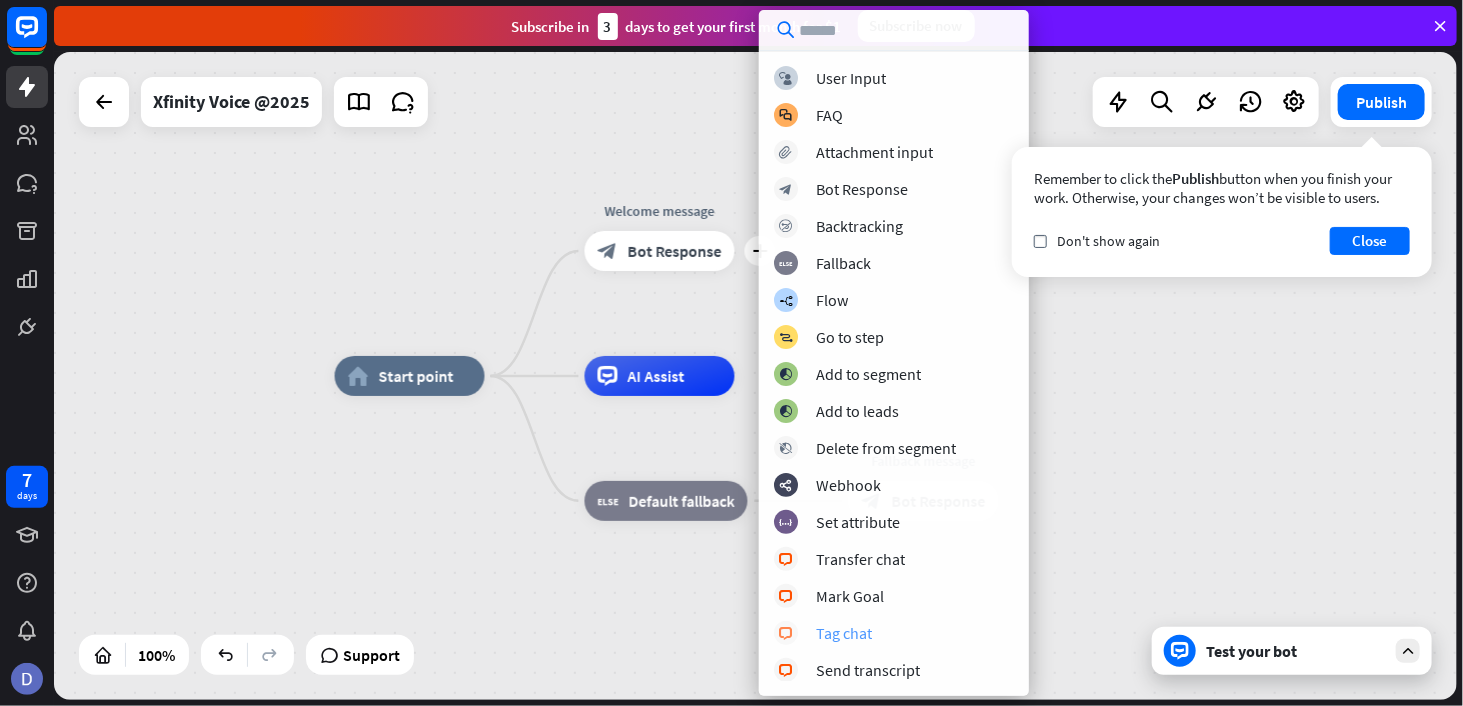 click on "Tag chat" at bounding box center [844, 633] 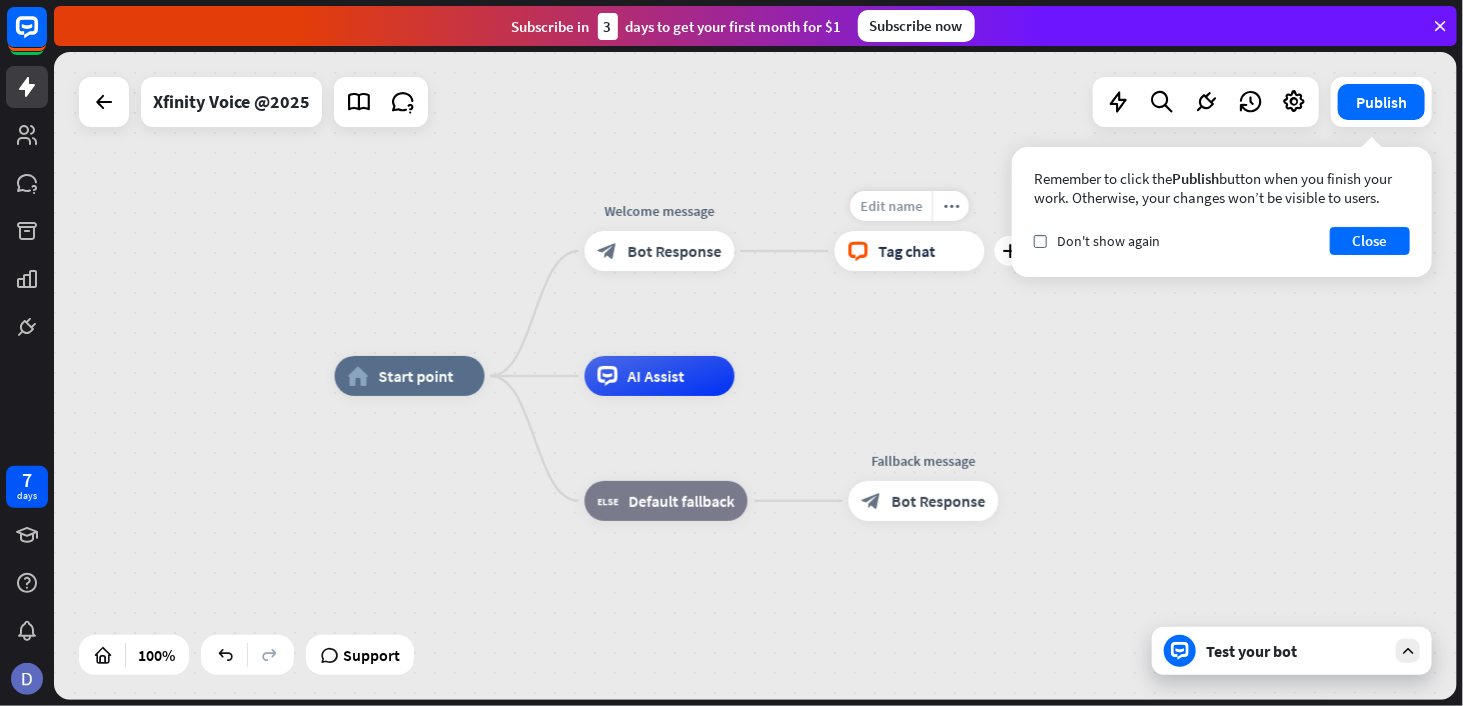 click on "Edit name" at bounding box center (891, 206) 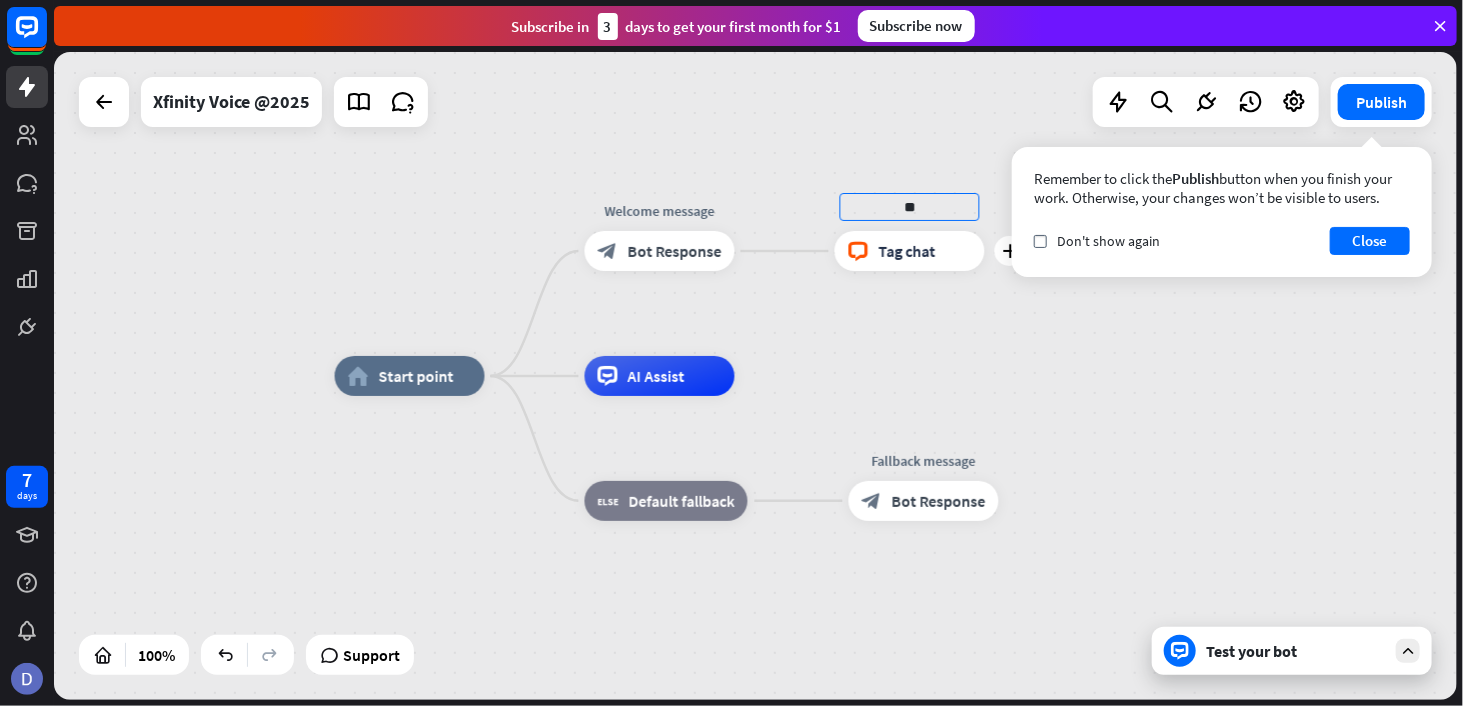 type on "*" 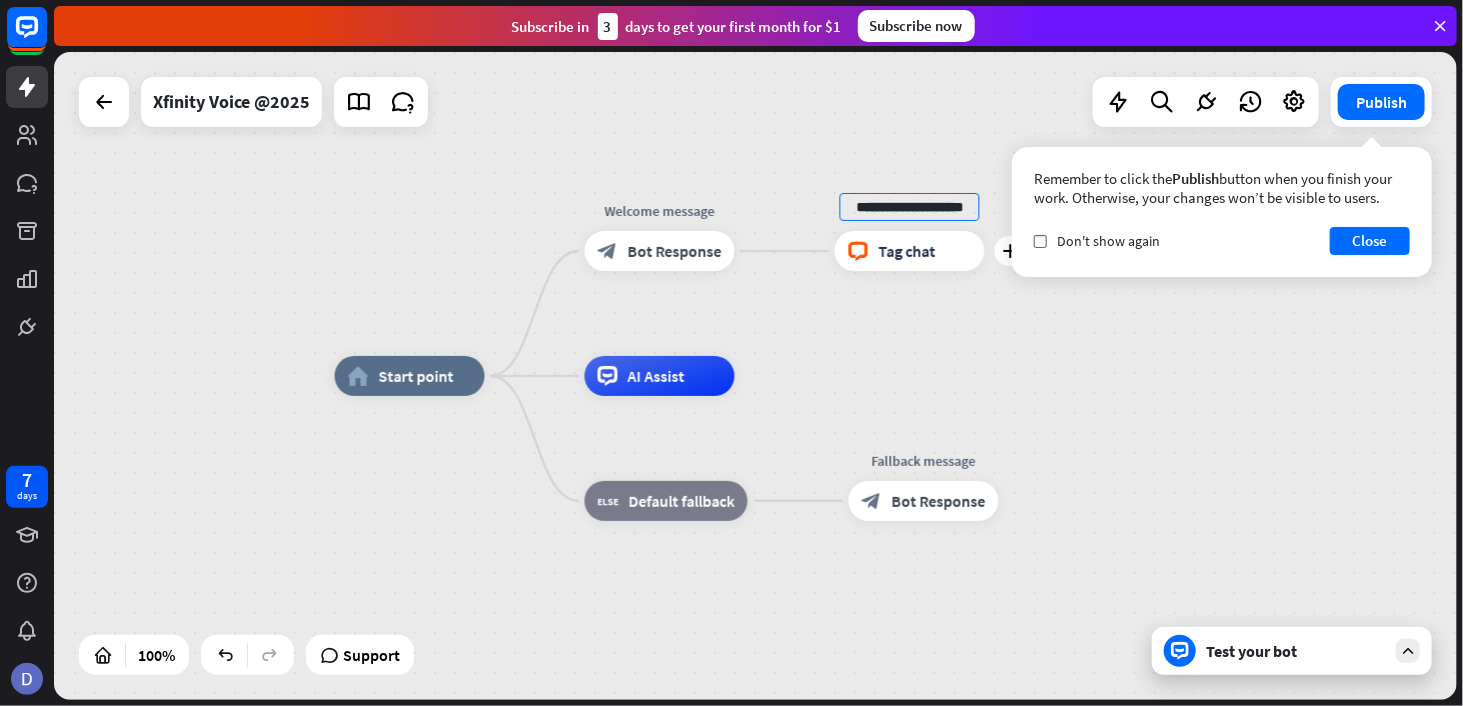 scroll, scrollTop: 0, scrollLeft: 32, axis: horizontal 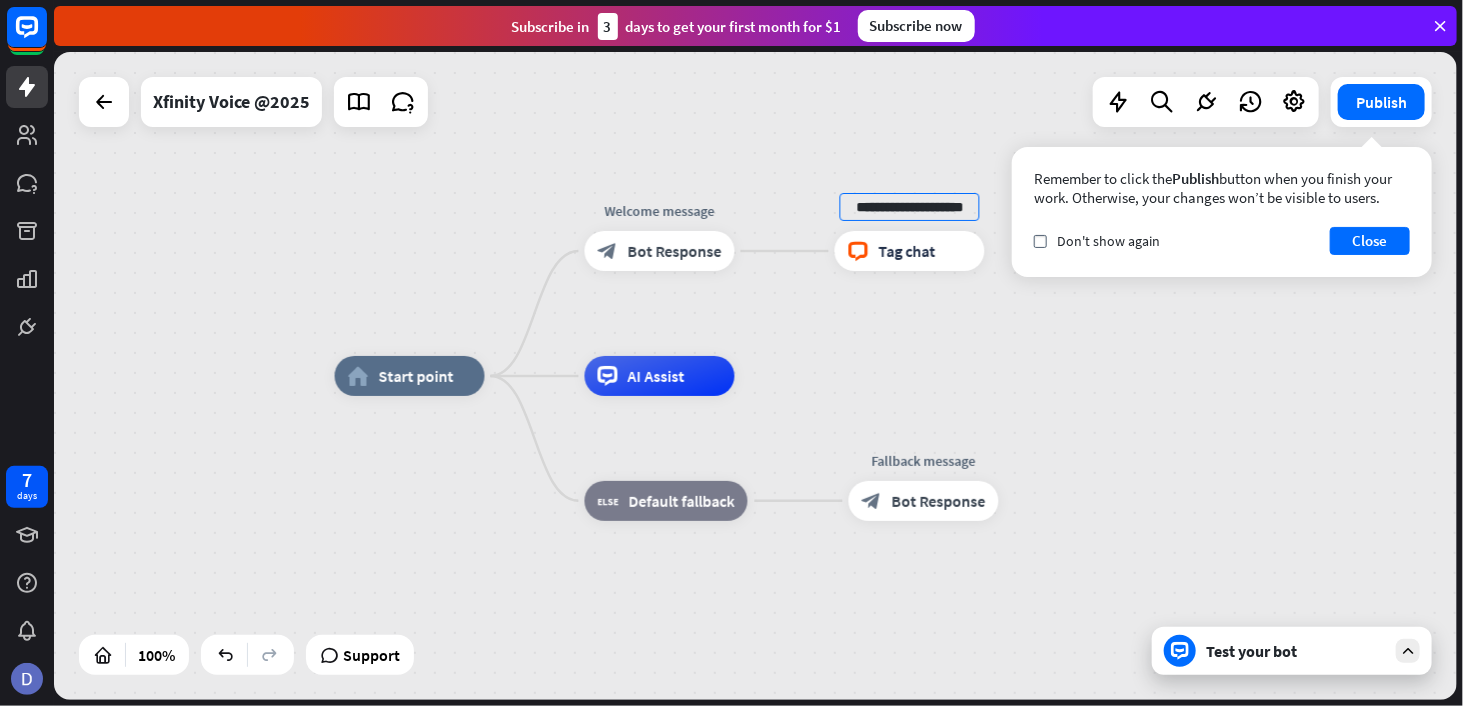 type on "**********" 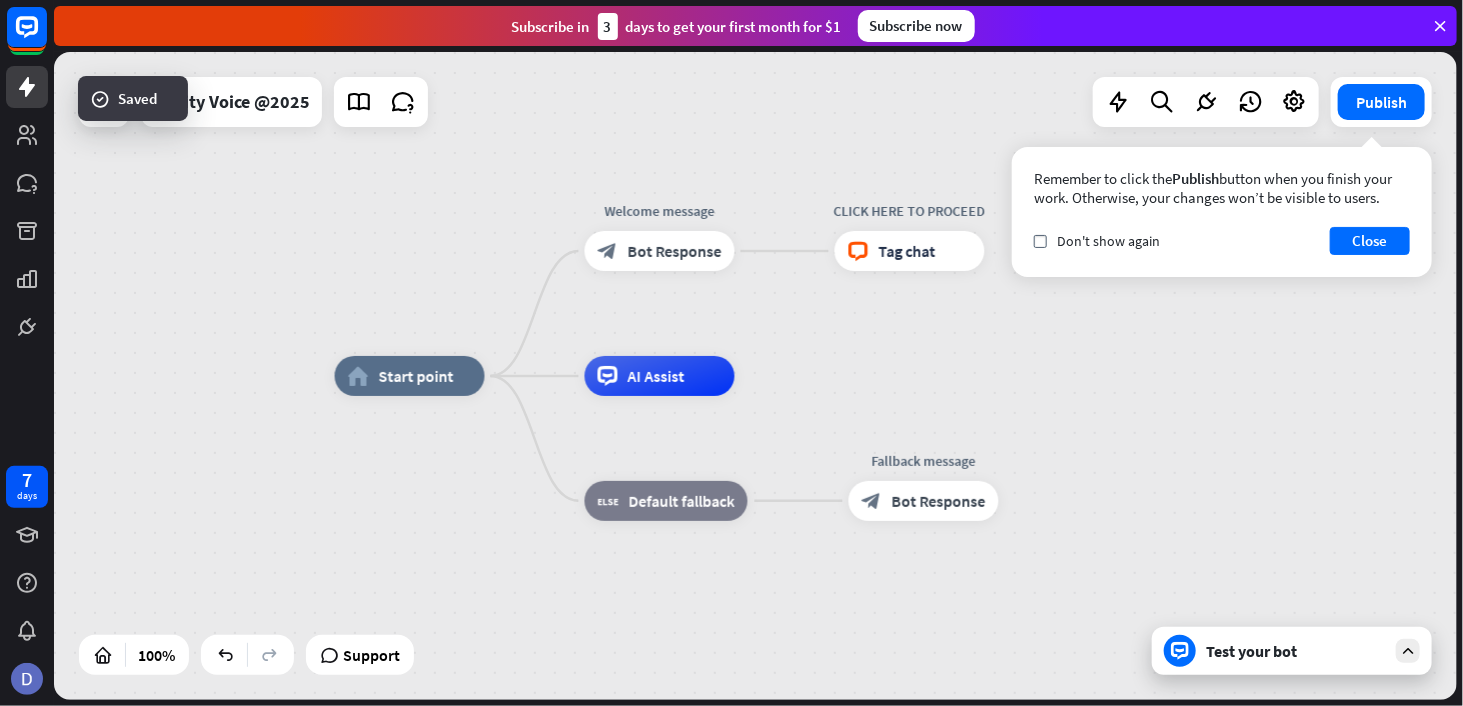 click on "home_2   Start point                 Welcome message   block_bot_response   Bot Response                 CLICK HERE TO PROCEED   block_livechat   Tag chat                     AI Assist                   block_fallback   Default fallback                 Fallback message   block_bot_response   Bot Response" at bounding box center (755, 376) 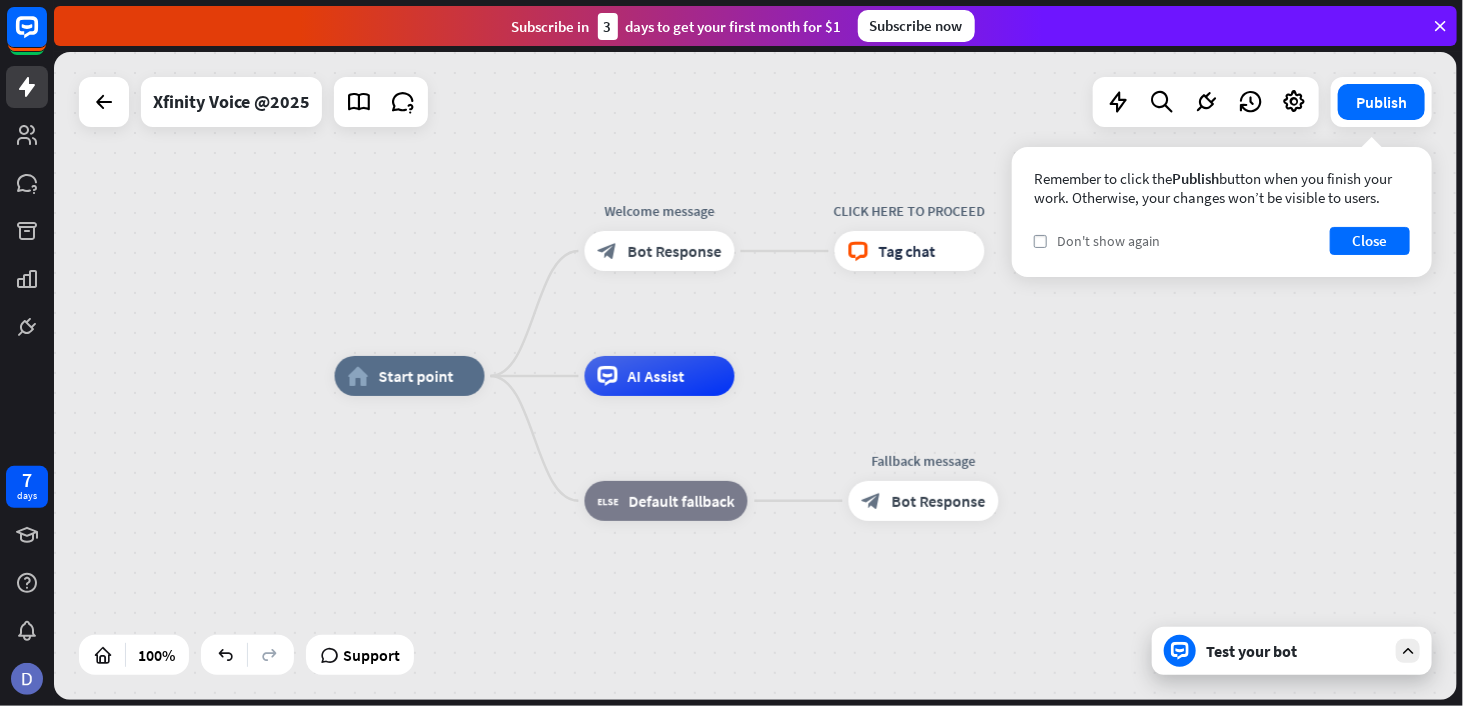 click on "check   Don't show again" at bounding box center [1097, 241] 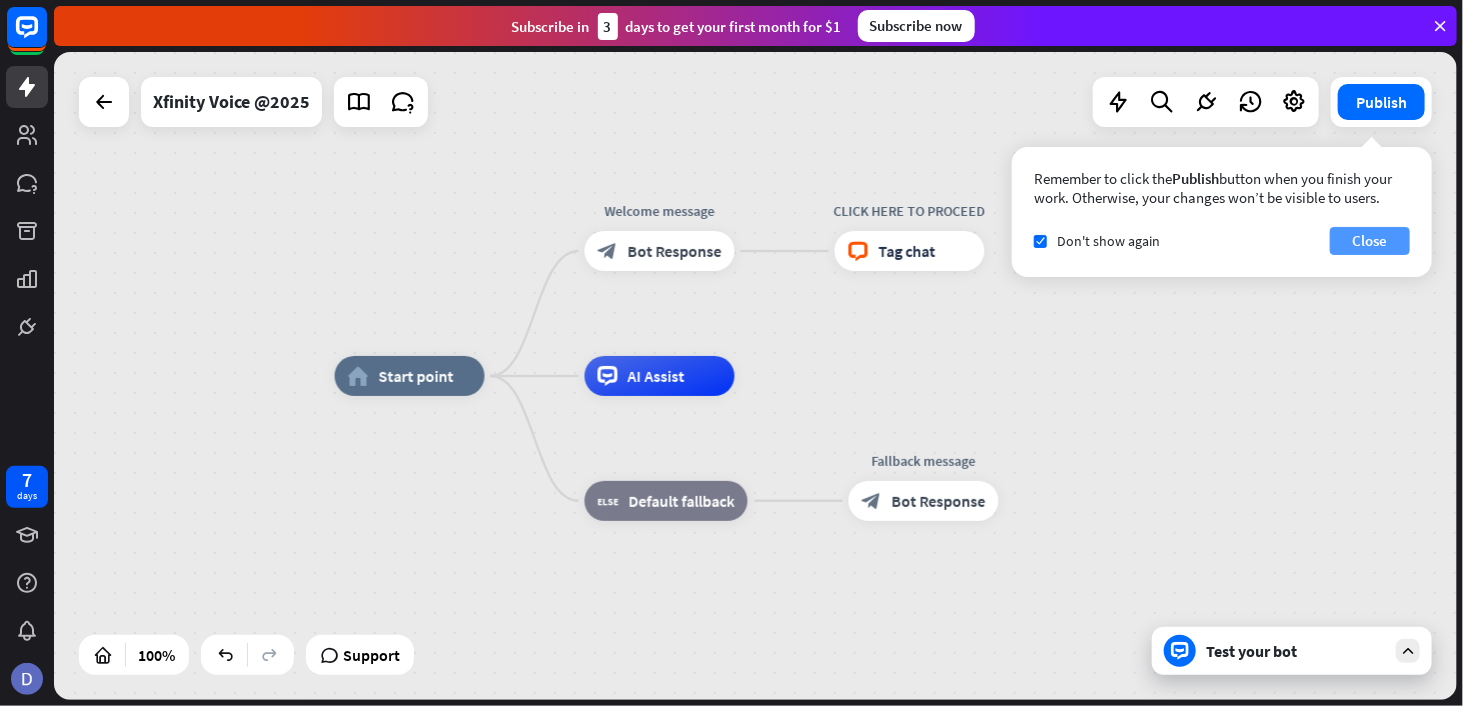 click on "Close" at bounding box center [1370, 241] 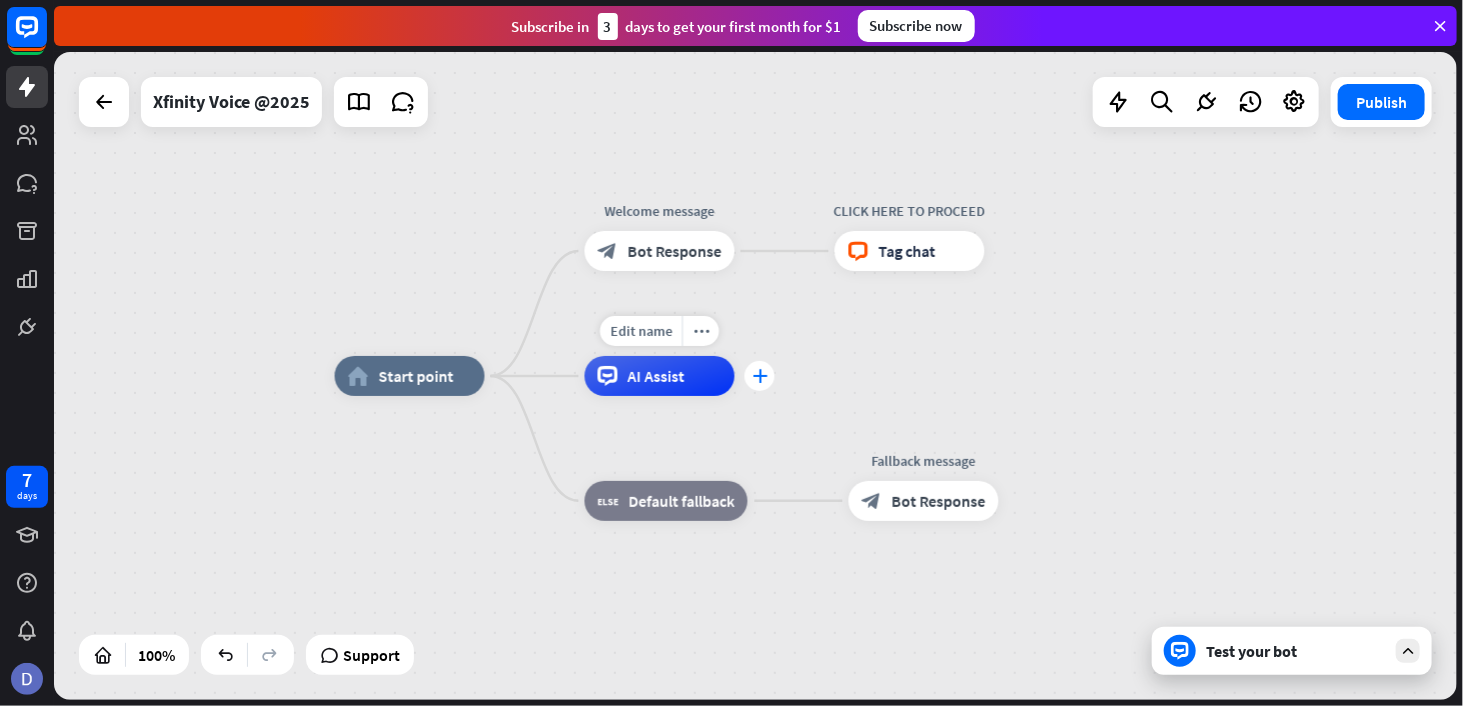 click on "plus" at bounding box center (760, 376) 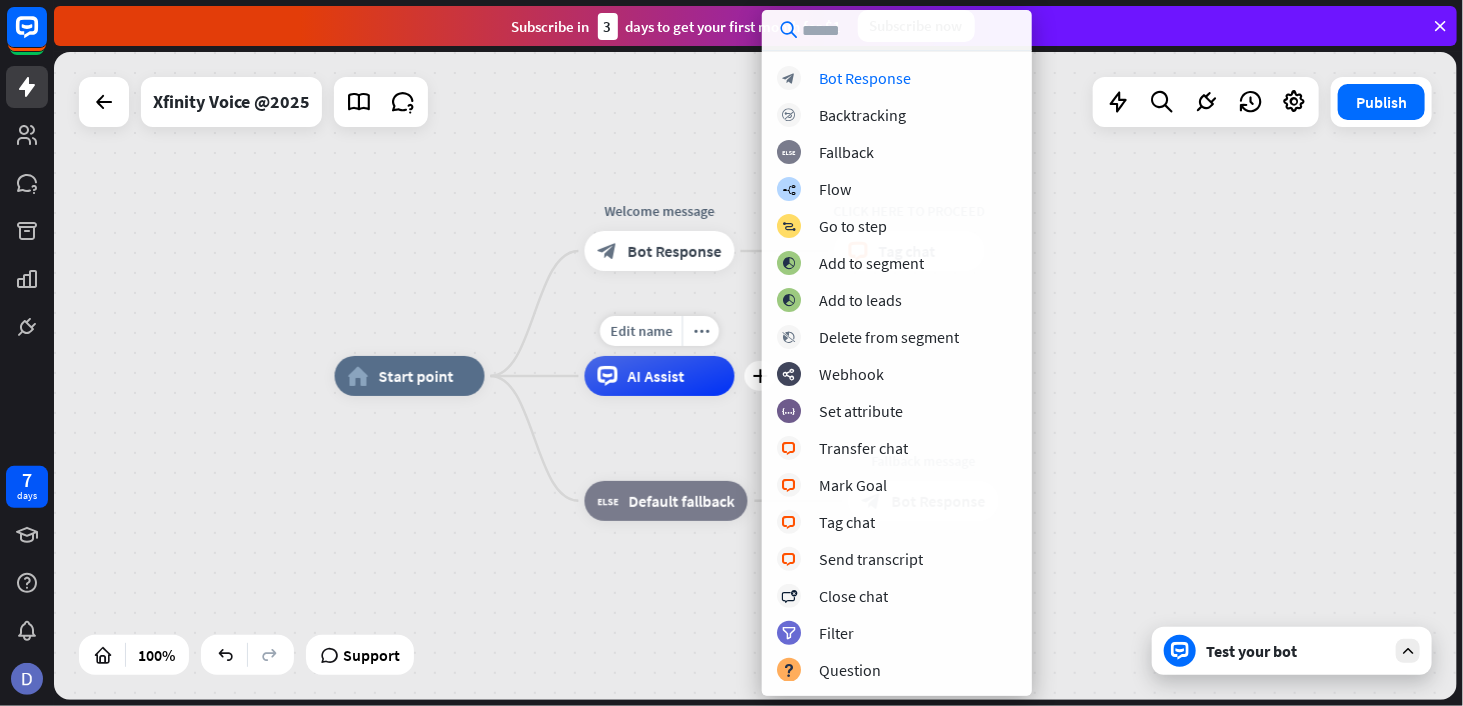 click on "Edit name   more_horiz         plus       AI Assist" at bounding box center (660, 376) 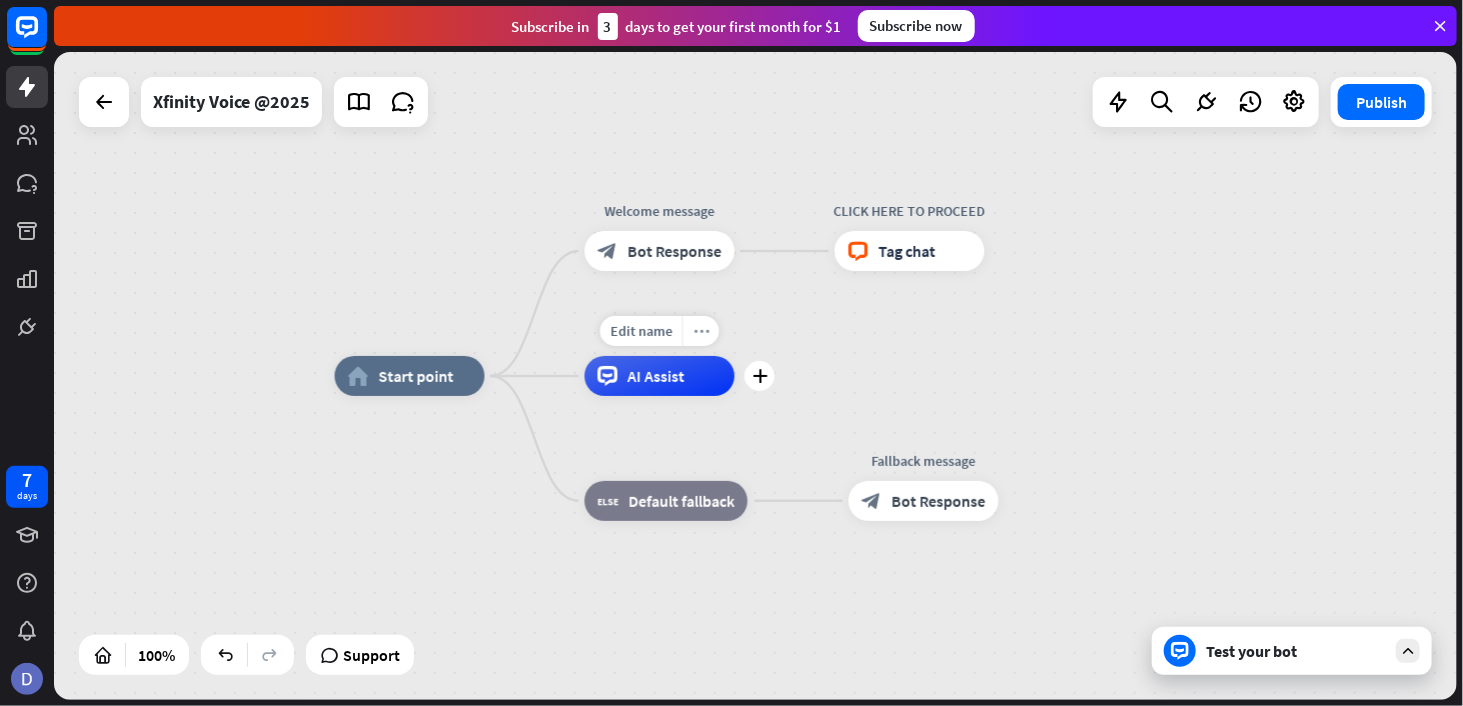 click on "more_horiz" at bounding box center (701, 331) 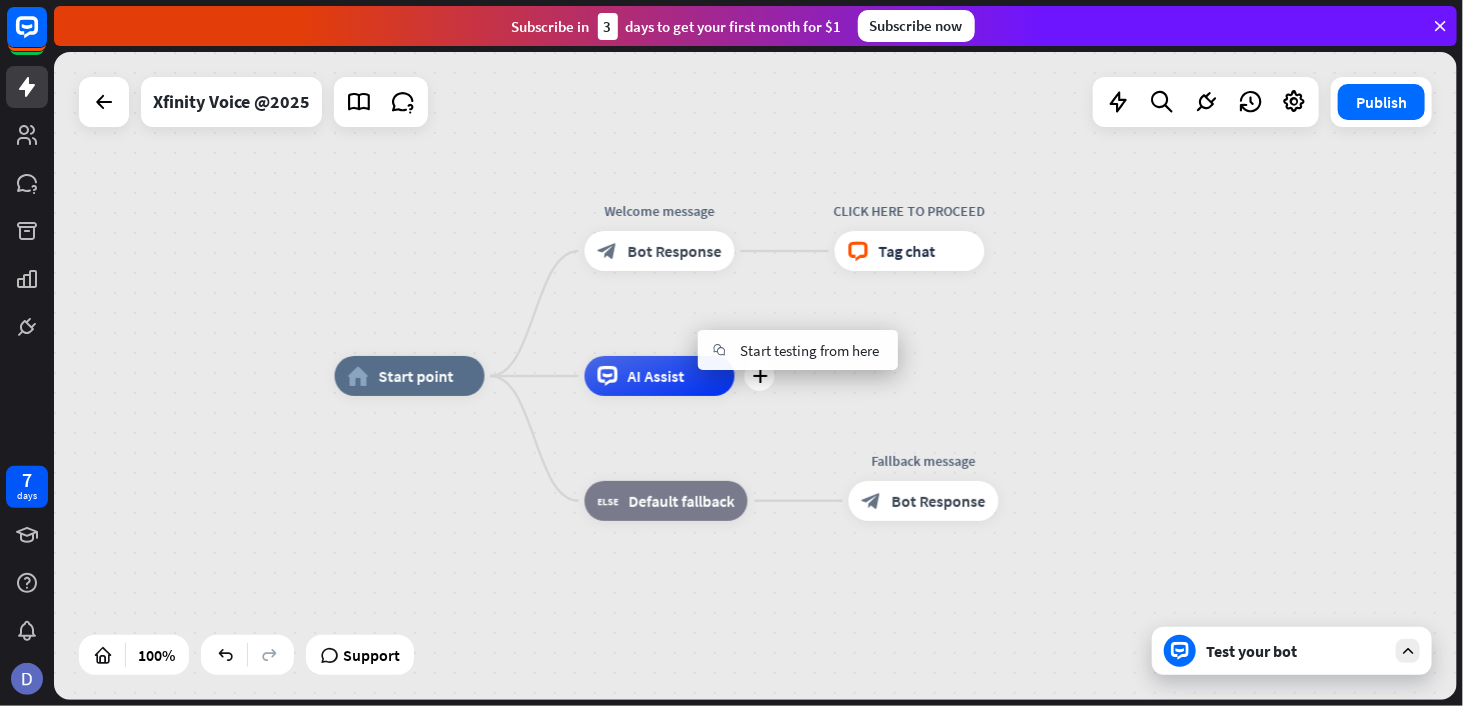 click on "plus       AI Assist" at bounding box center (660, 376) 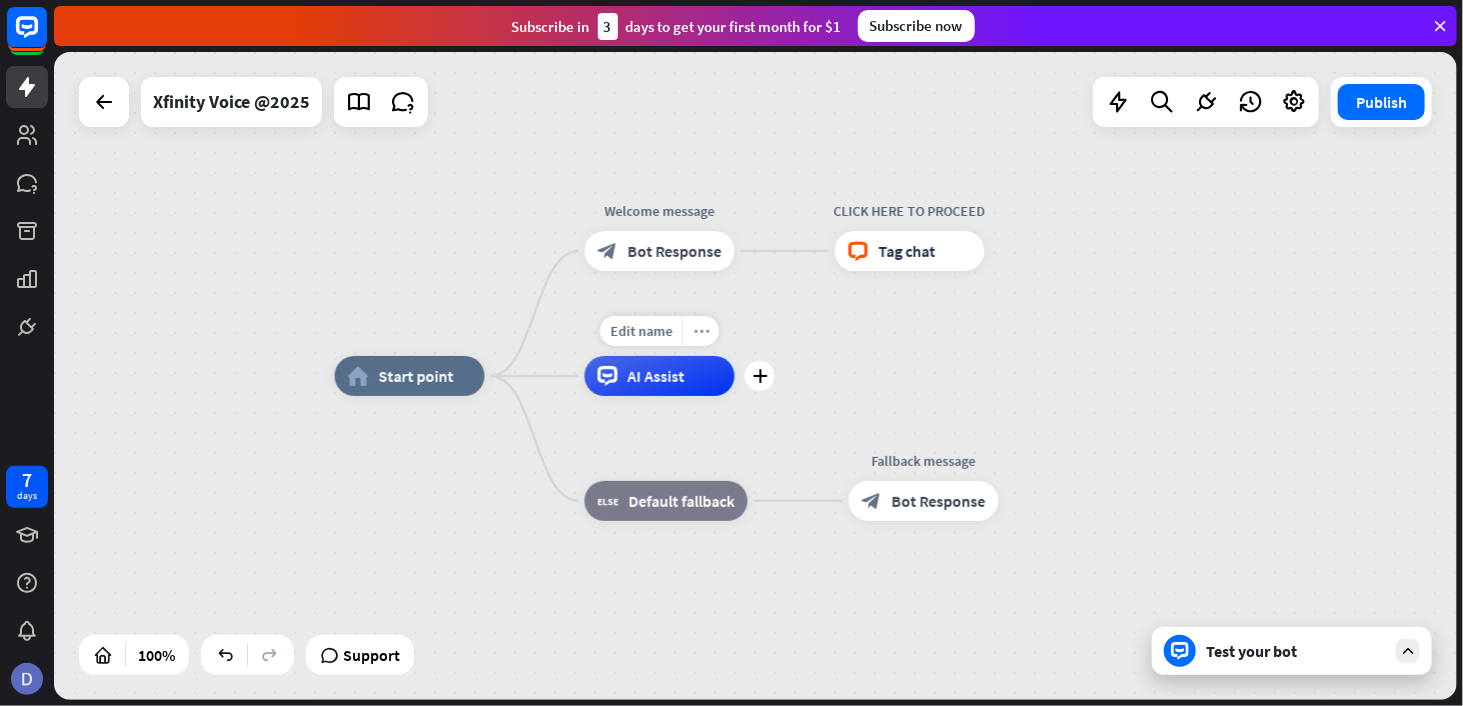 click on "more_horiz" at bounding box center [701, 331] 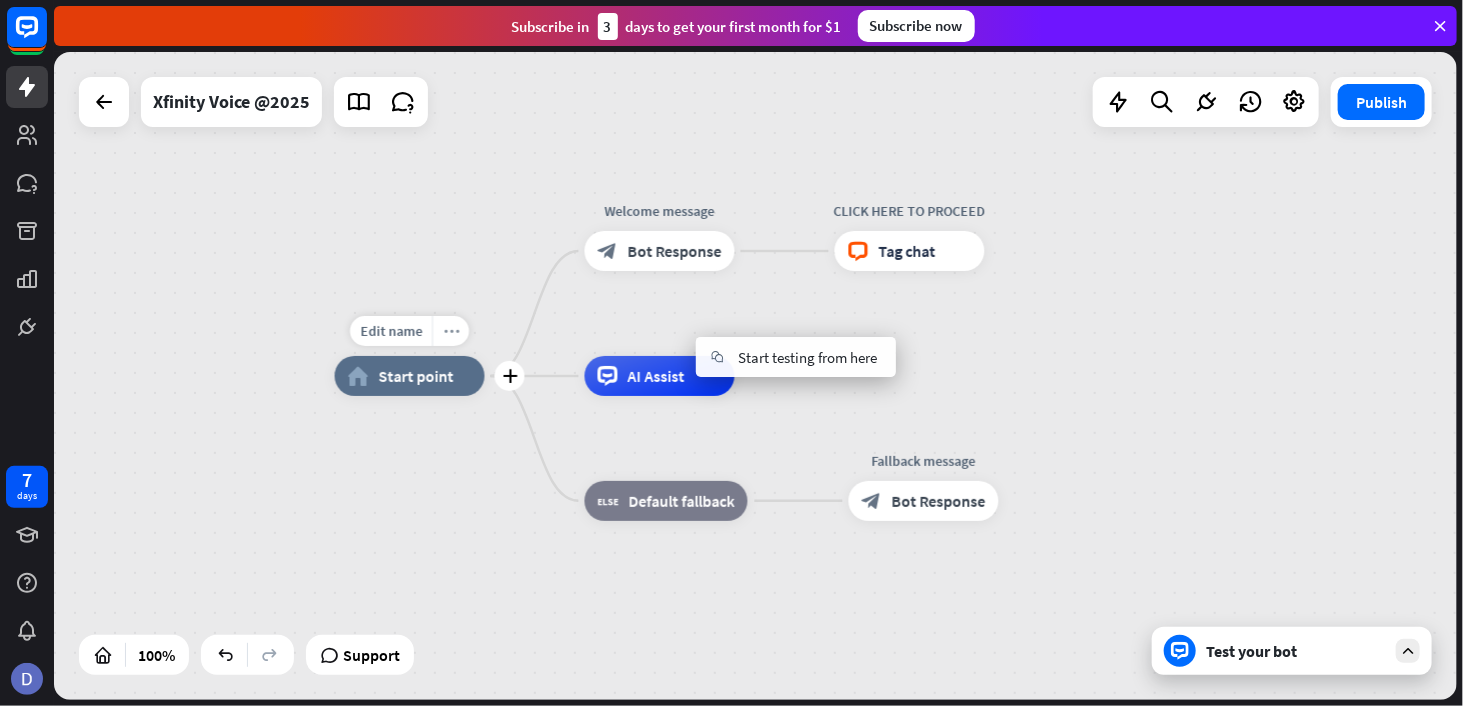 click on "more_horiz" at bounding box center [451, 331] 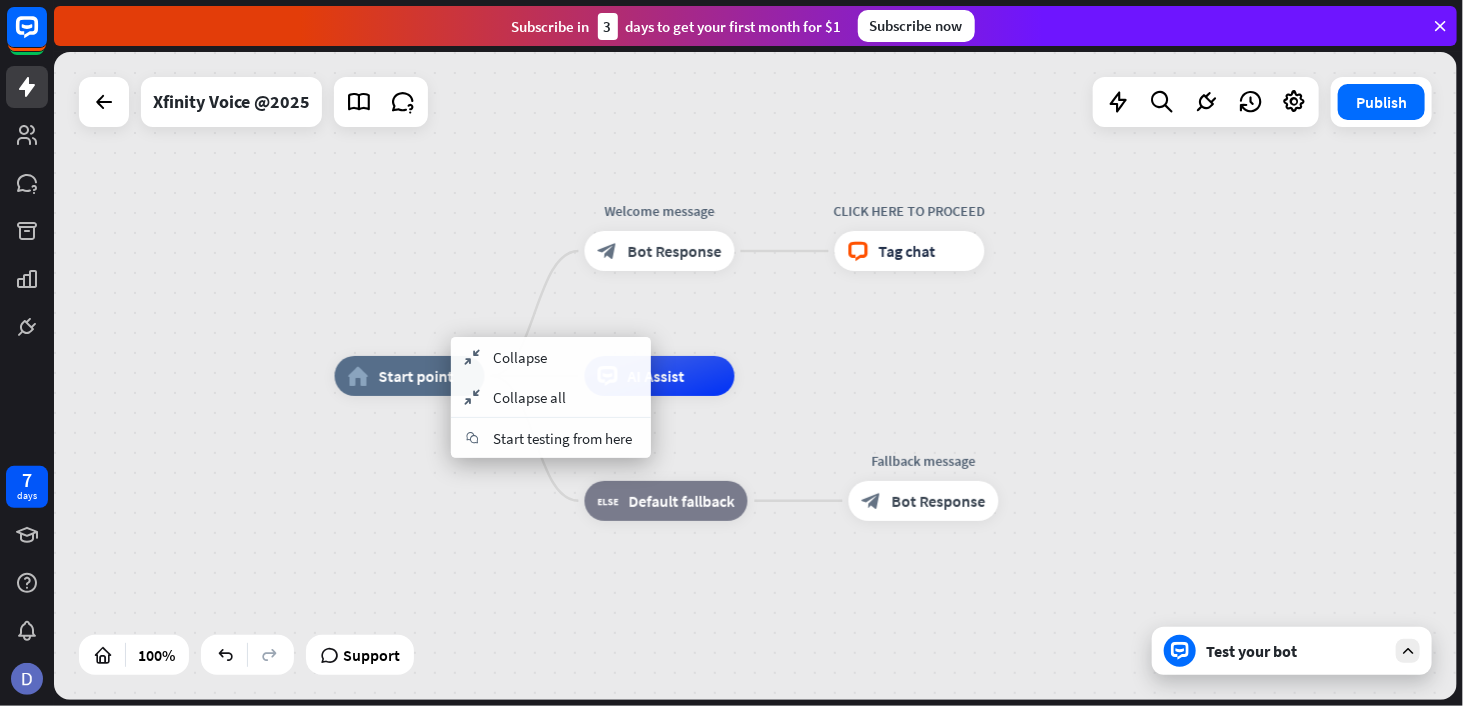 click on "home_2   Start point                 Welcome message   block_bot_response   Bot Response                 CLICK HERE TO PROCEED   block_livechat   Tag chat                     AI Assist                   block_fallback   Default fallback                 Fallback message   block_bot_response   Bot Response" at bounding box center [755, 376] 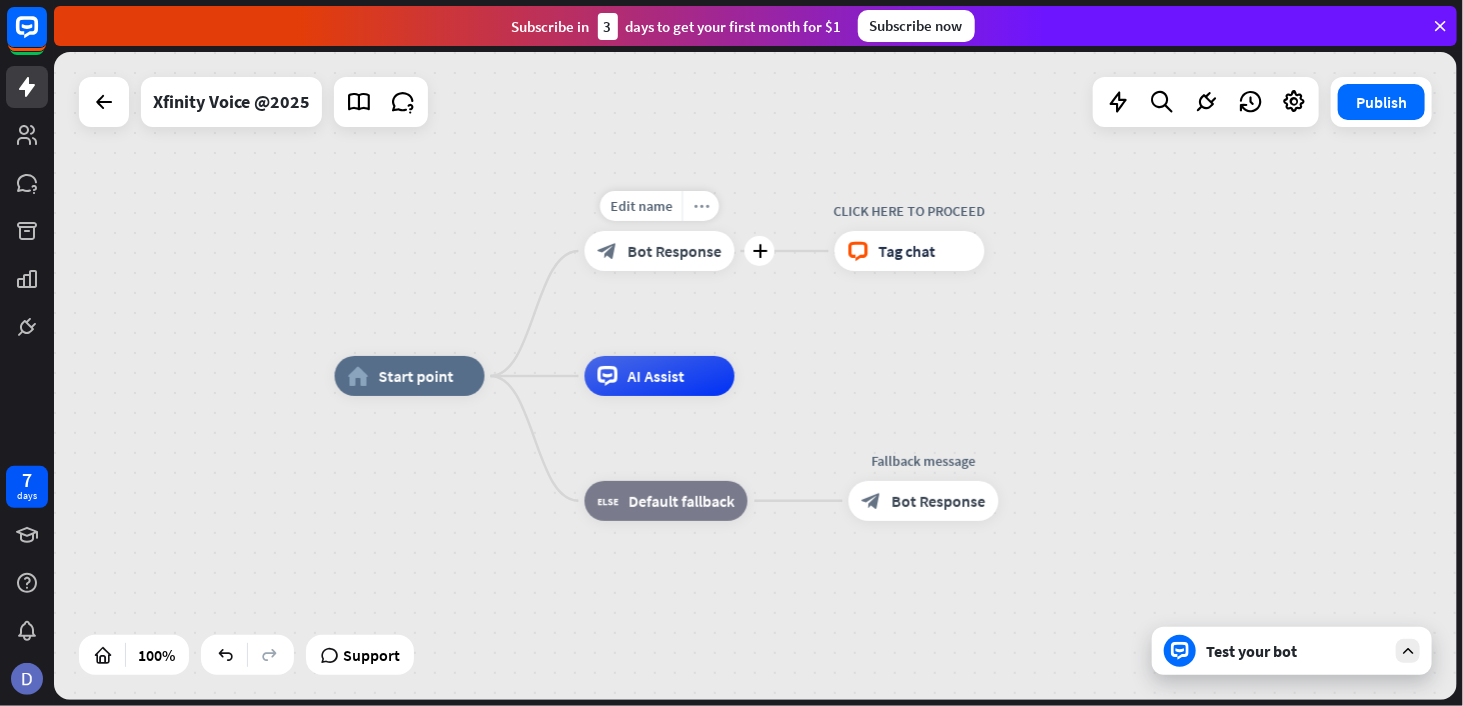 click on "more_horiz" at bounding box center (701, 206) 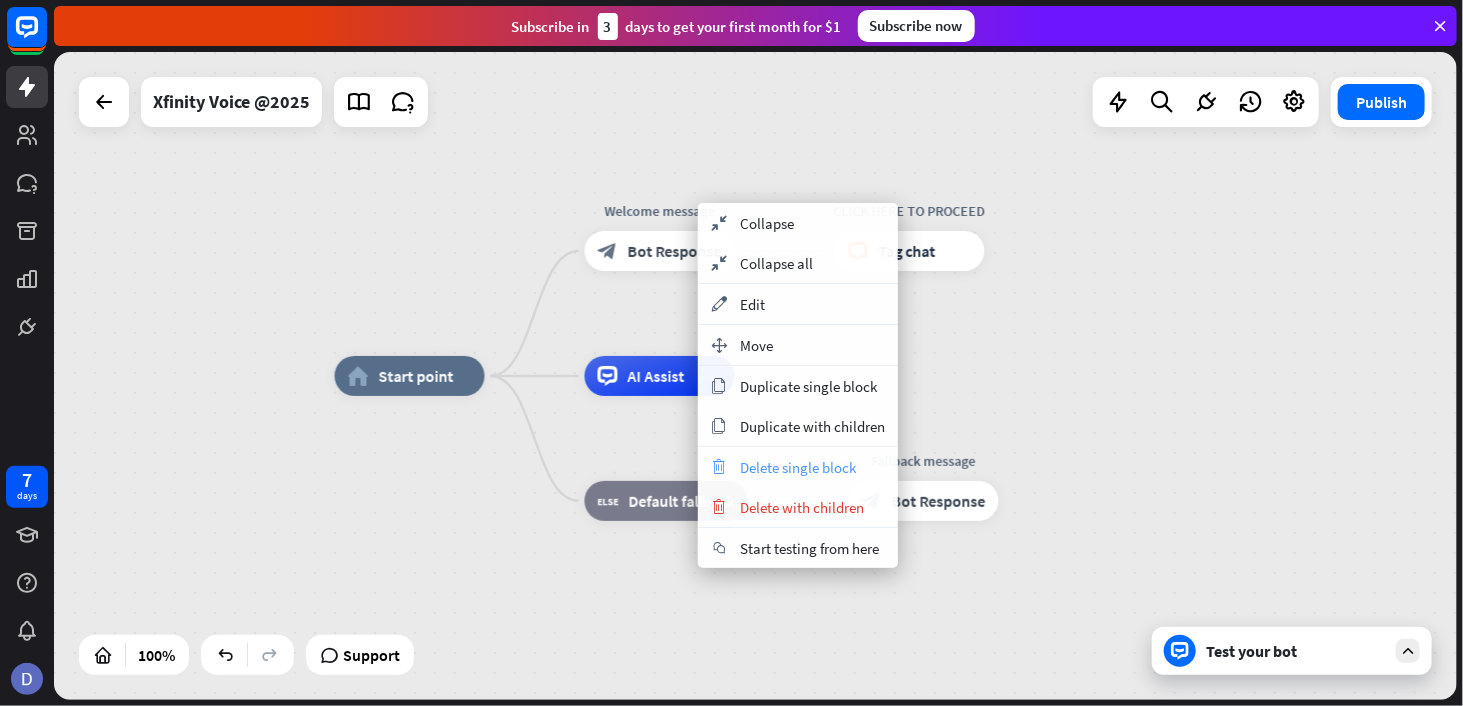 click on "Delete single block" at bounding box center [798, 467] 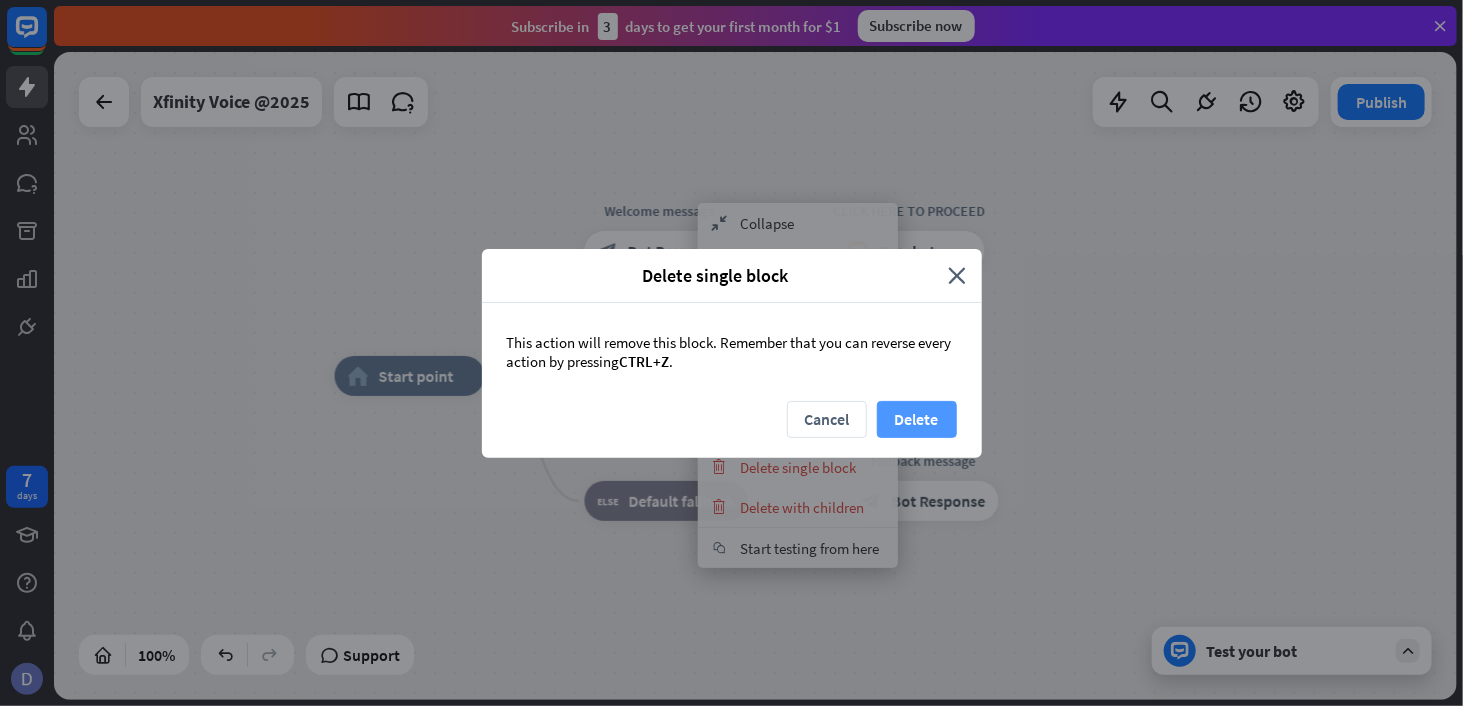 click on "Delete" at bounding box center (917, 419) 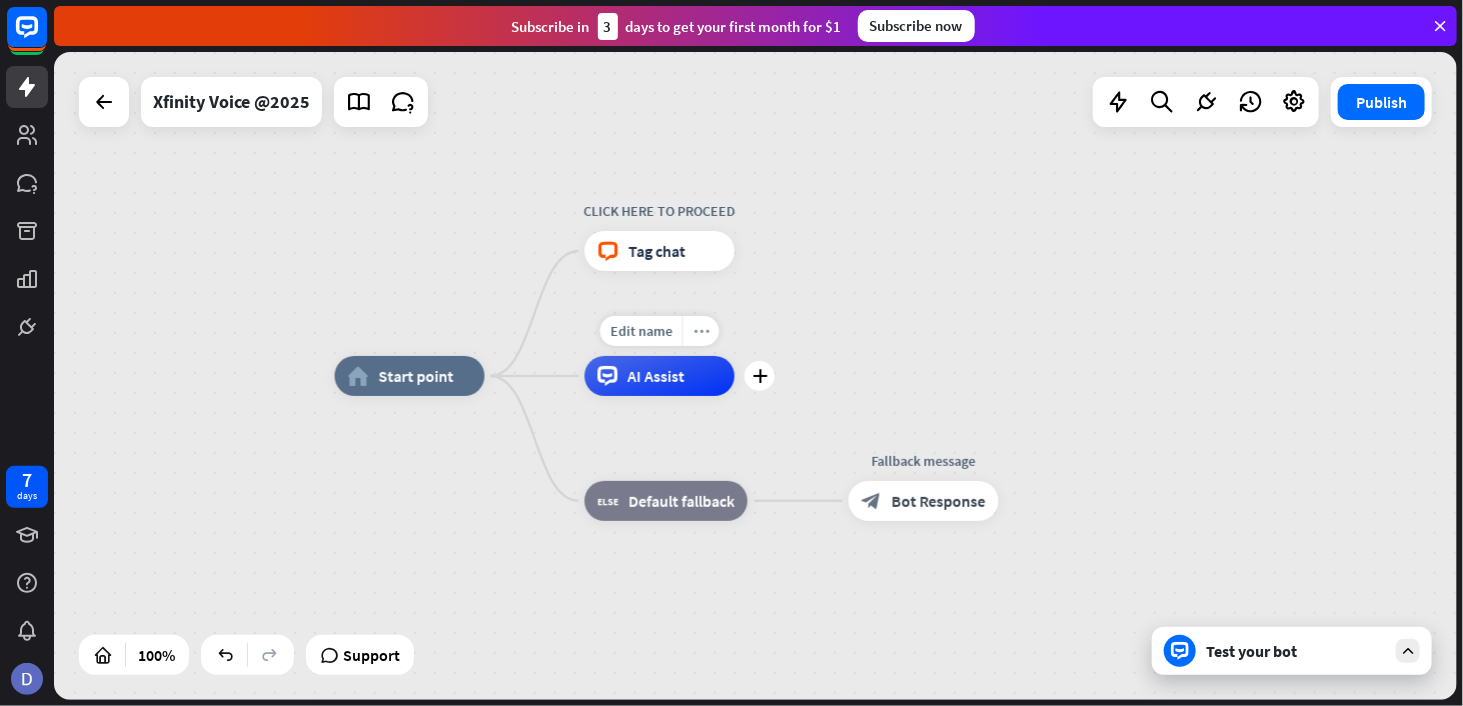 click on "more_horiz" at bounding box center [701, 331] 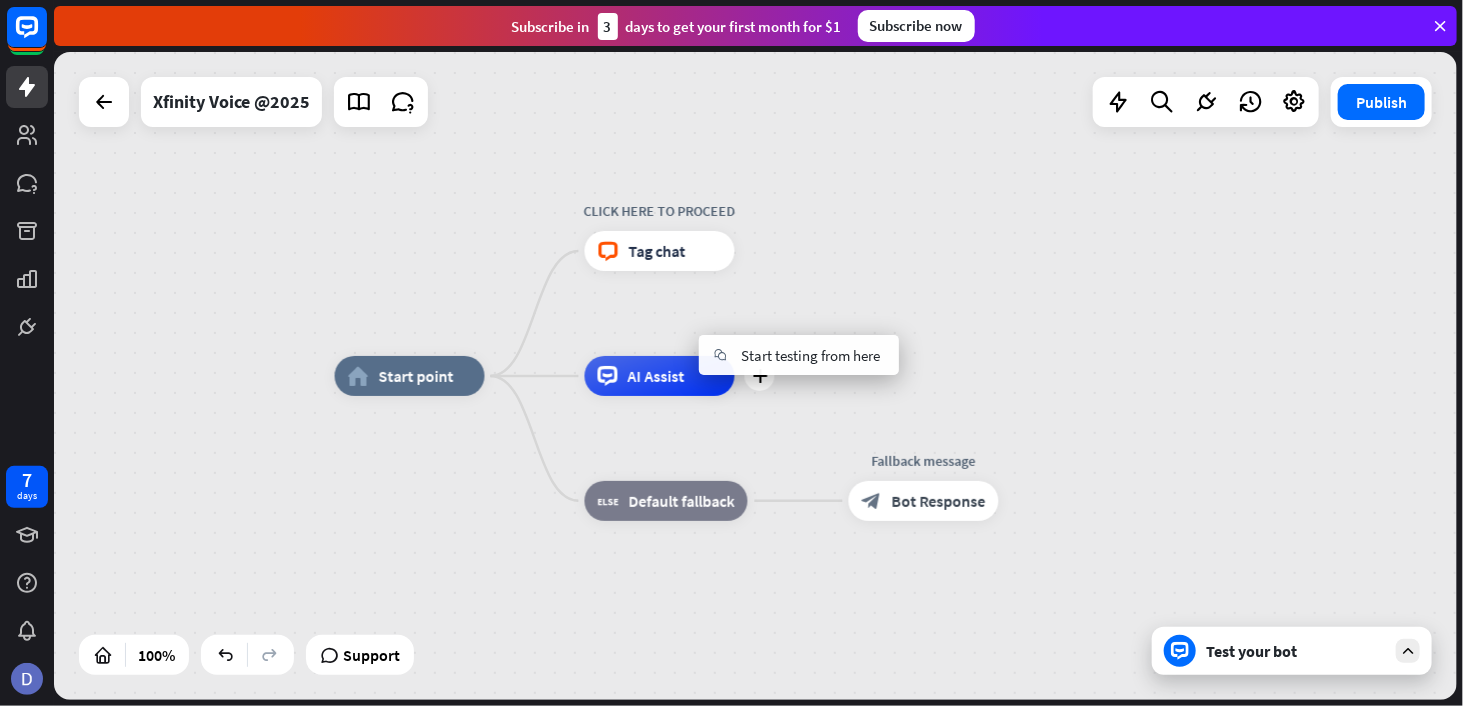 click on "AI Assist" at bounding box center (656, 376) 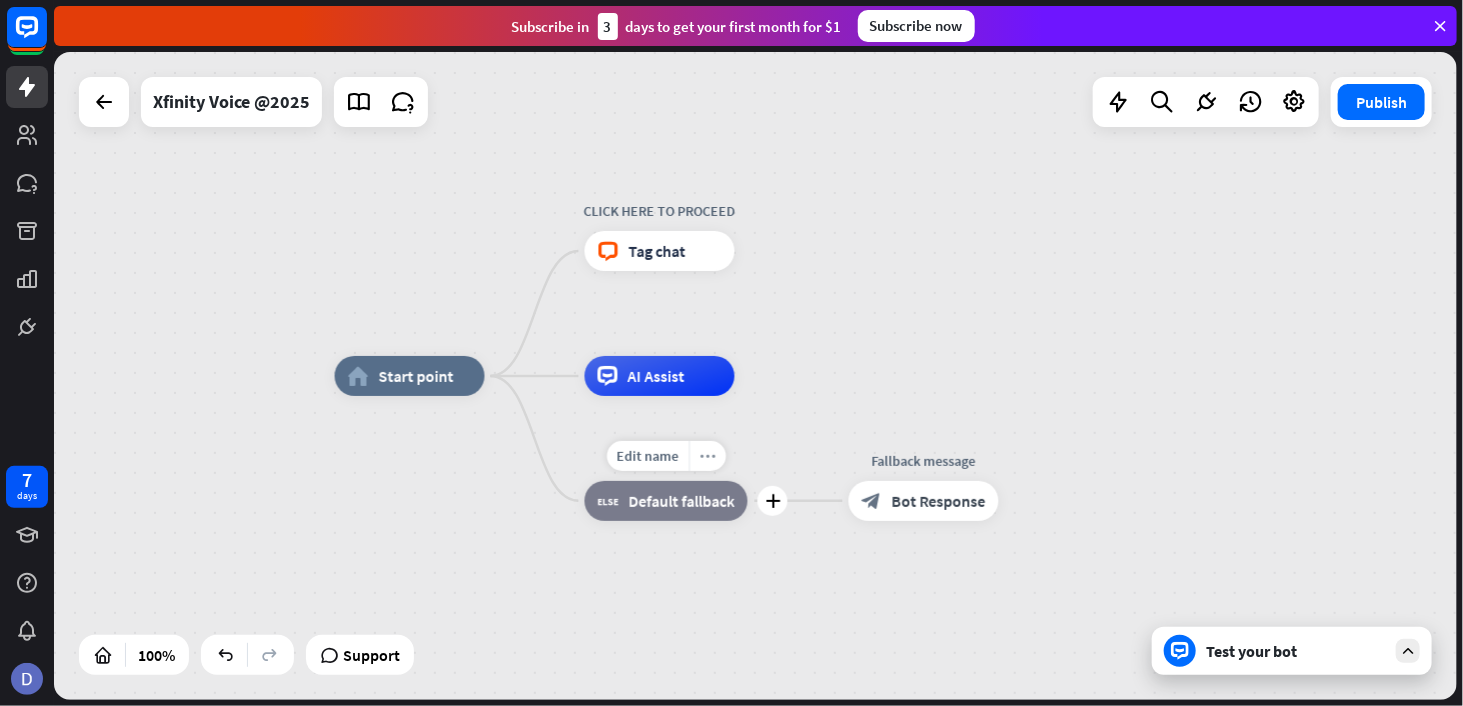 click on "more_horiz" at bounding box center (708, 456) 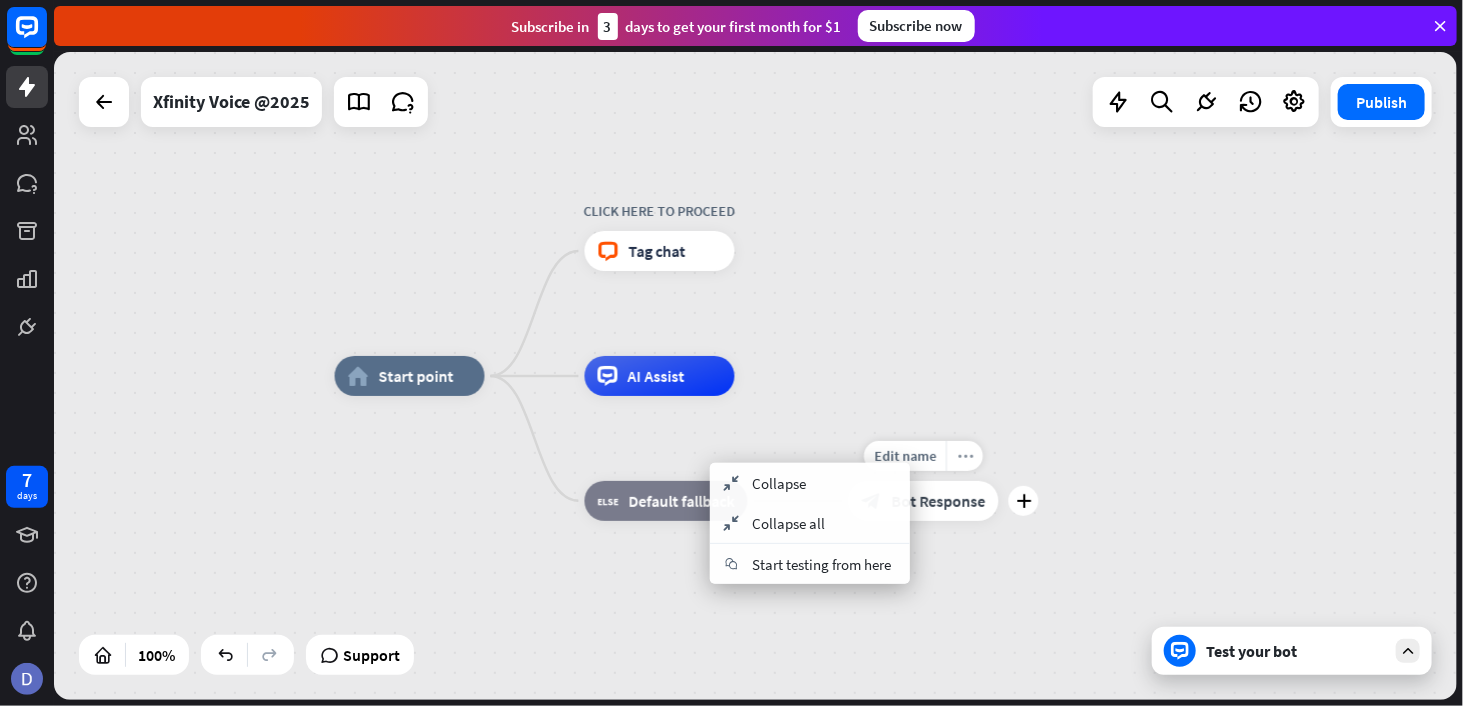 click on "more_horiz" at bounding box center [964, 456] 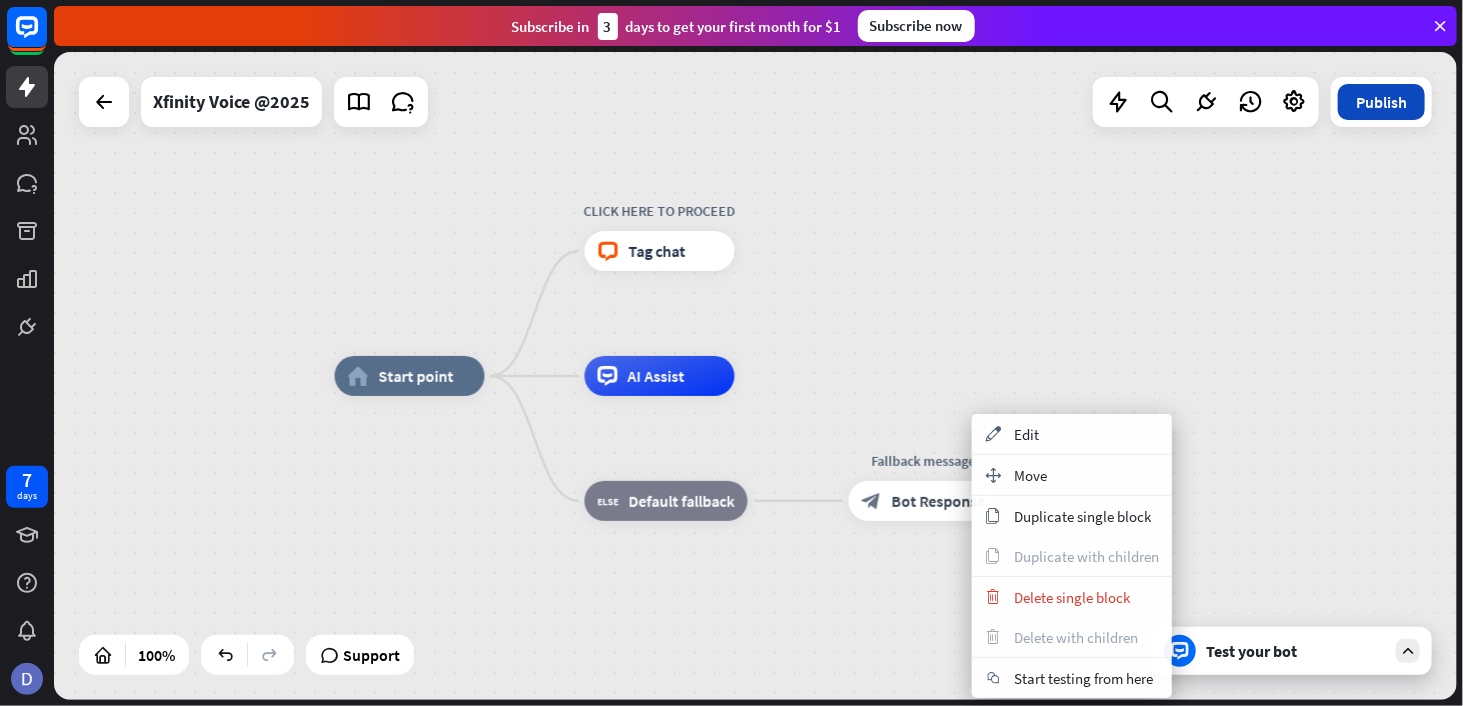 click on "Publish" at bounding box center (1381, 102) 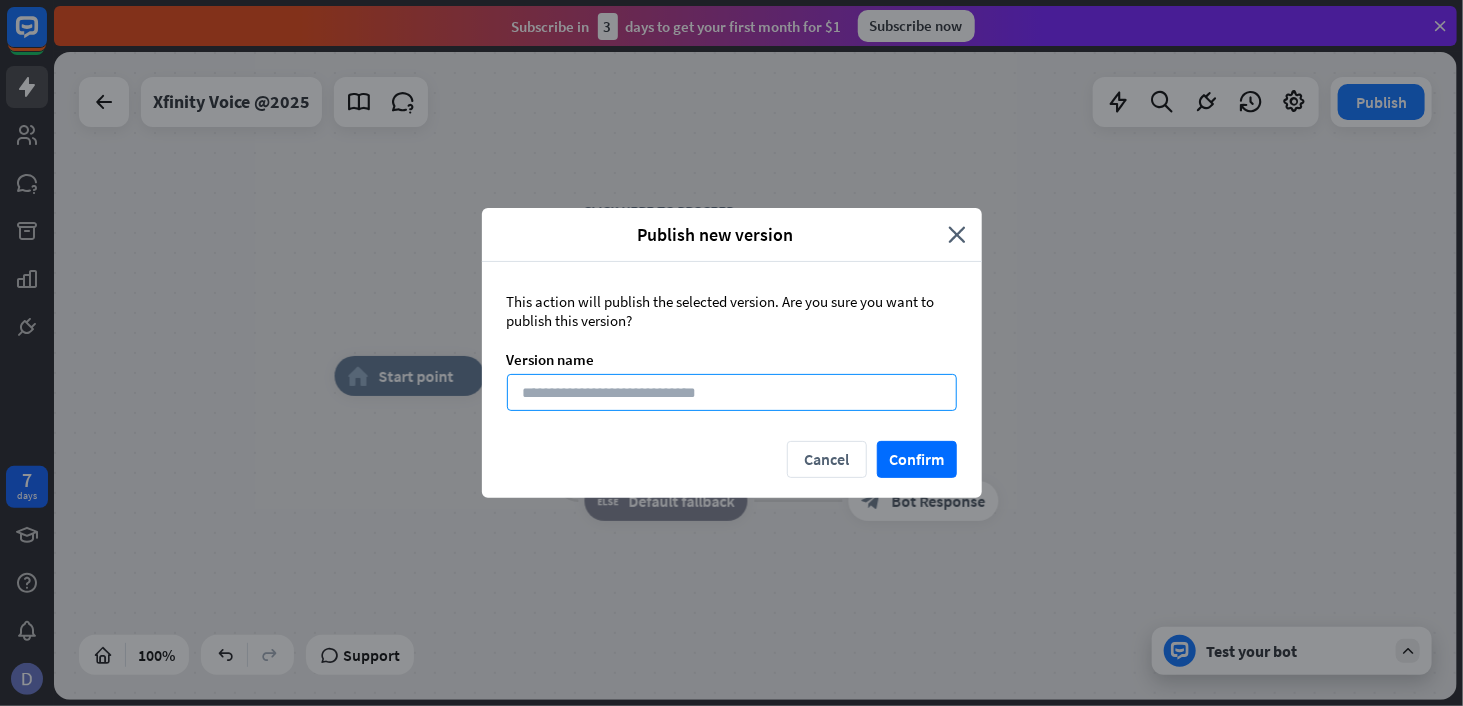 click at bounding box center [732, 392] 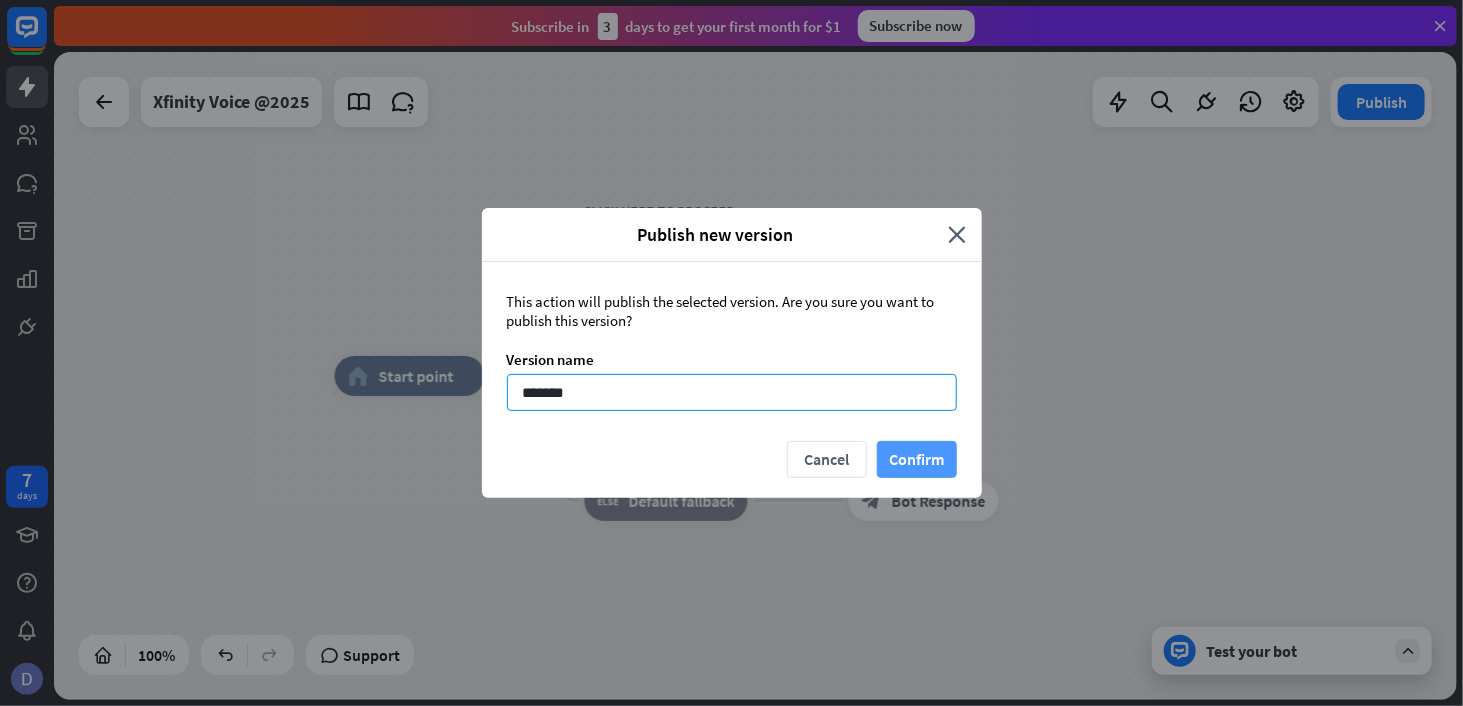 type on "*******" 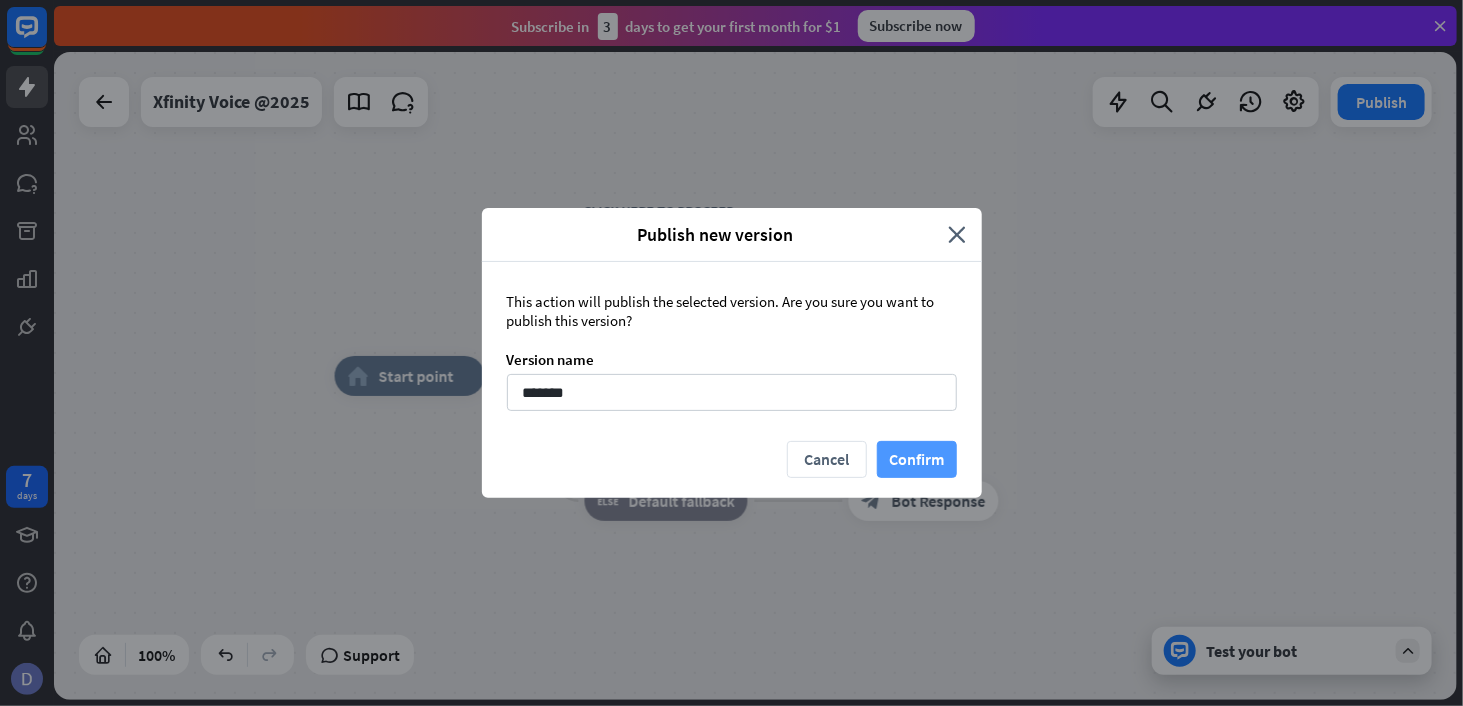 click on "Confirm" at bounding box center (917, 459) 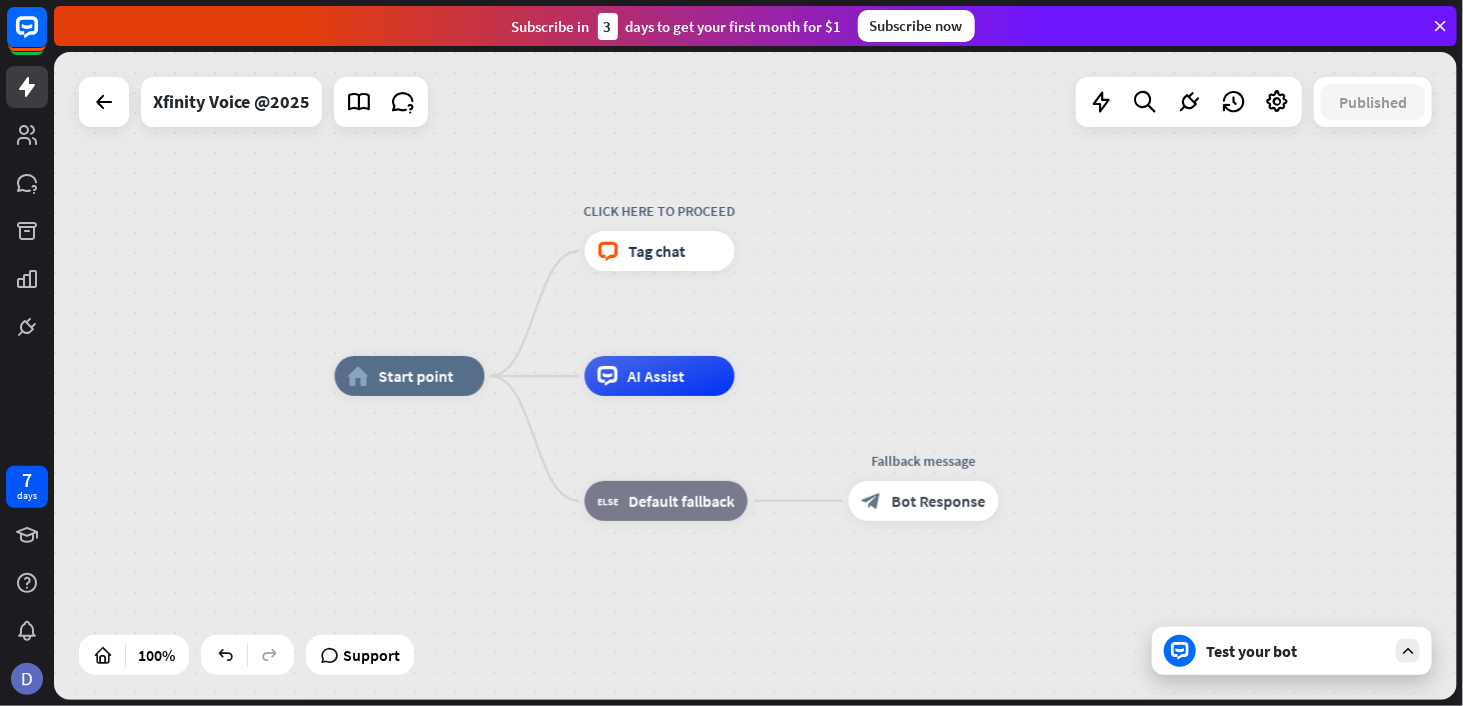 click at bounding box center [1440, 26] 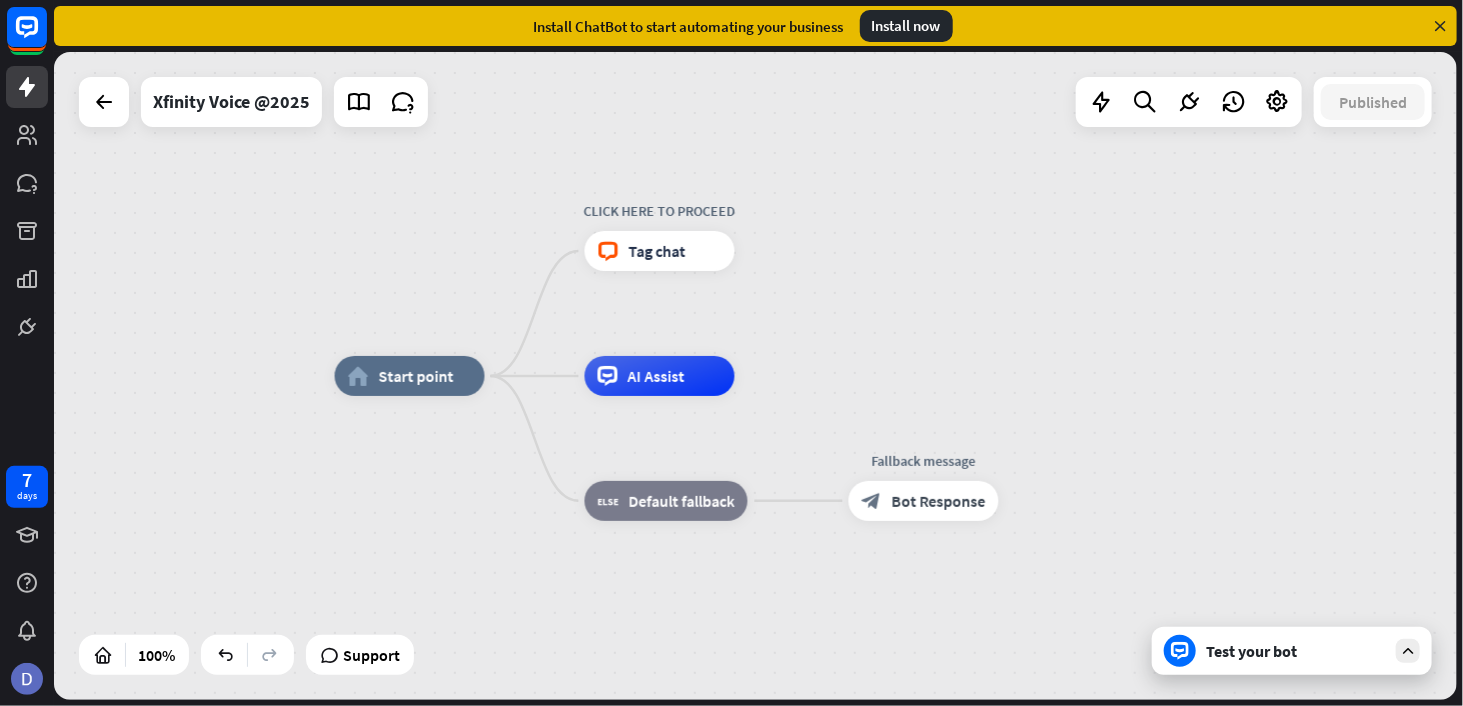 click at bounding box center [1440, 26] 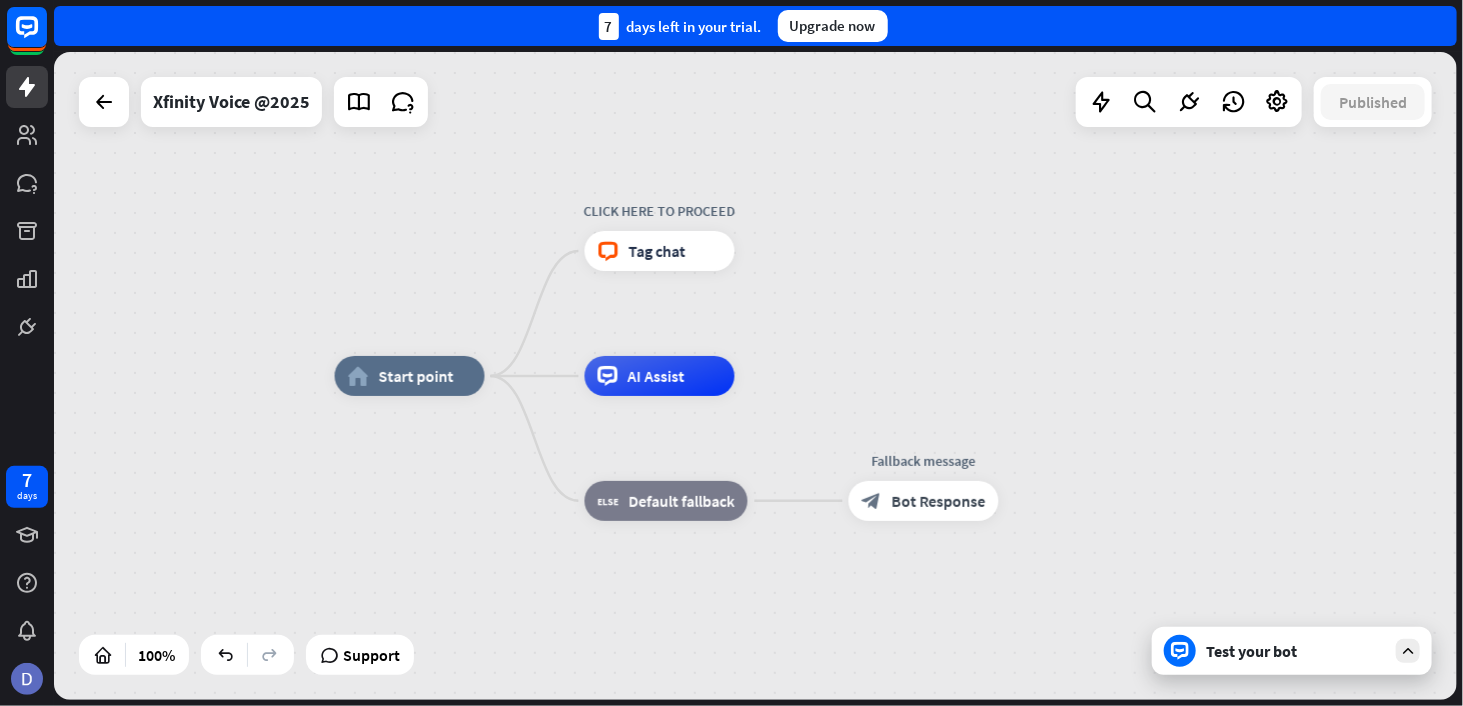 click on "7
days
left in your trial.
Upgrade now" at bounding box center (755, 26) 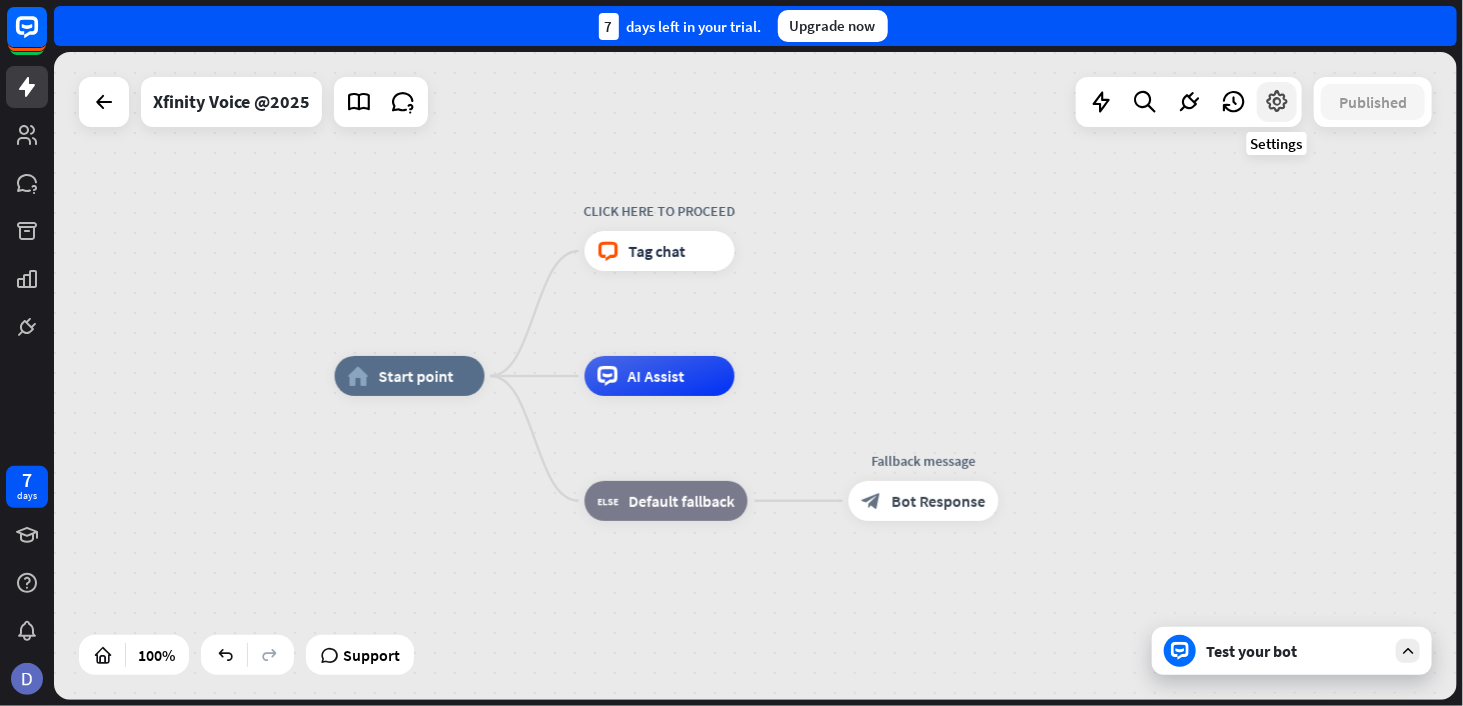 click at bounding box center [1277, 102] 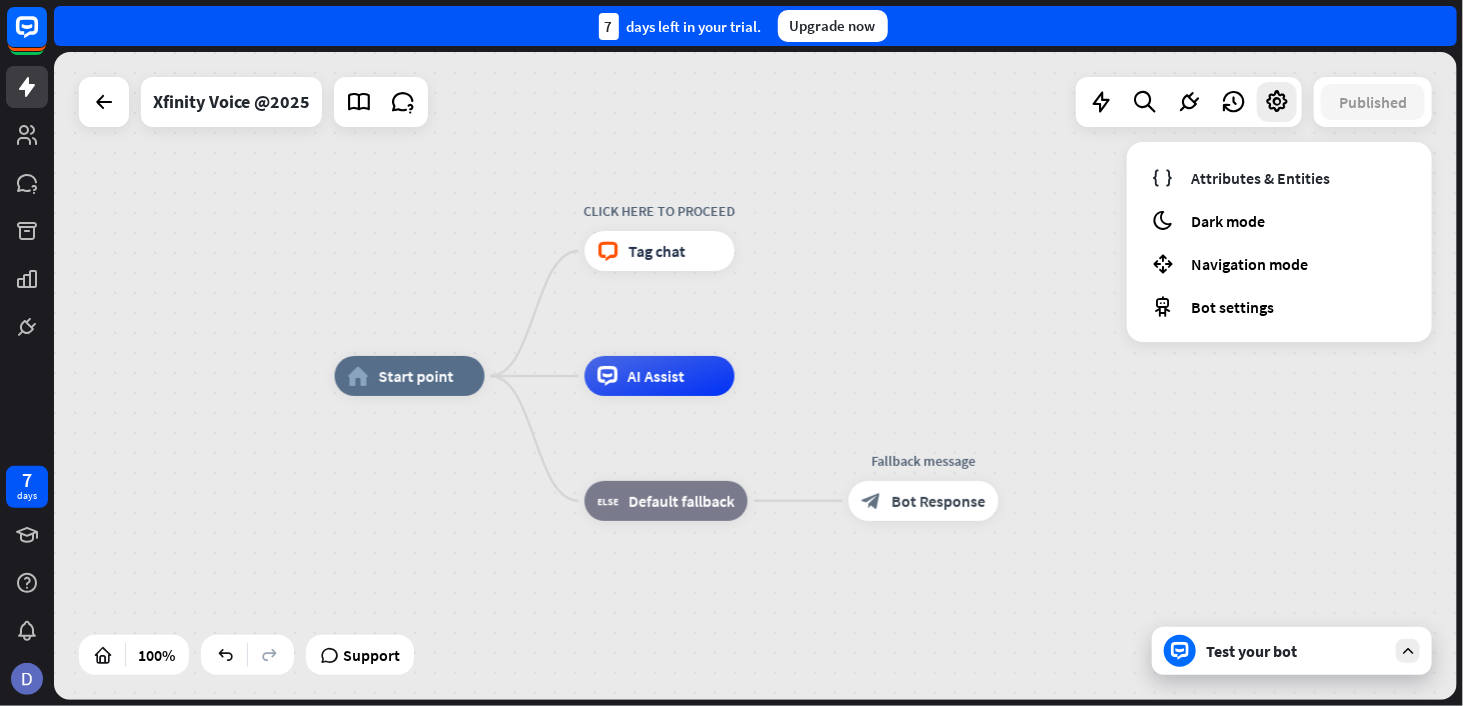 click on "home_2   Start point                 CLICK HERE TO PROCEED   block_livechat   Tag chat                     AI Assist                   block_fallback   Default fallback                 Fallback message   block_bot_response   Bot Response" at bounding box center [755, 376] 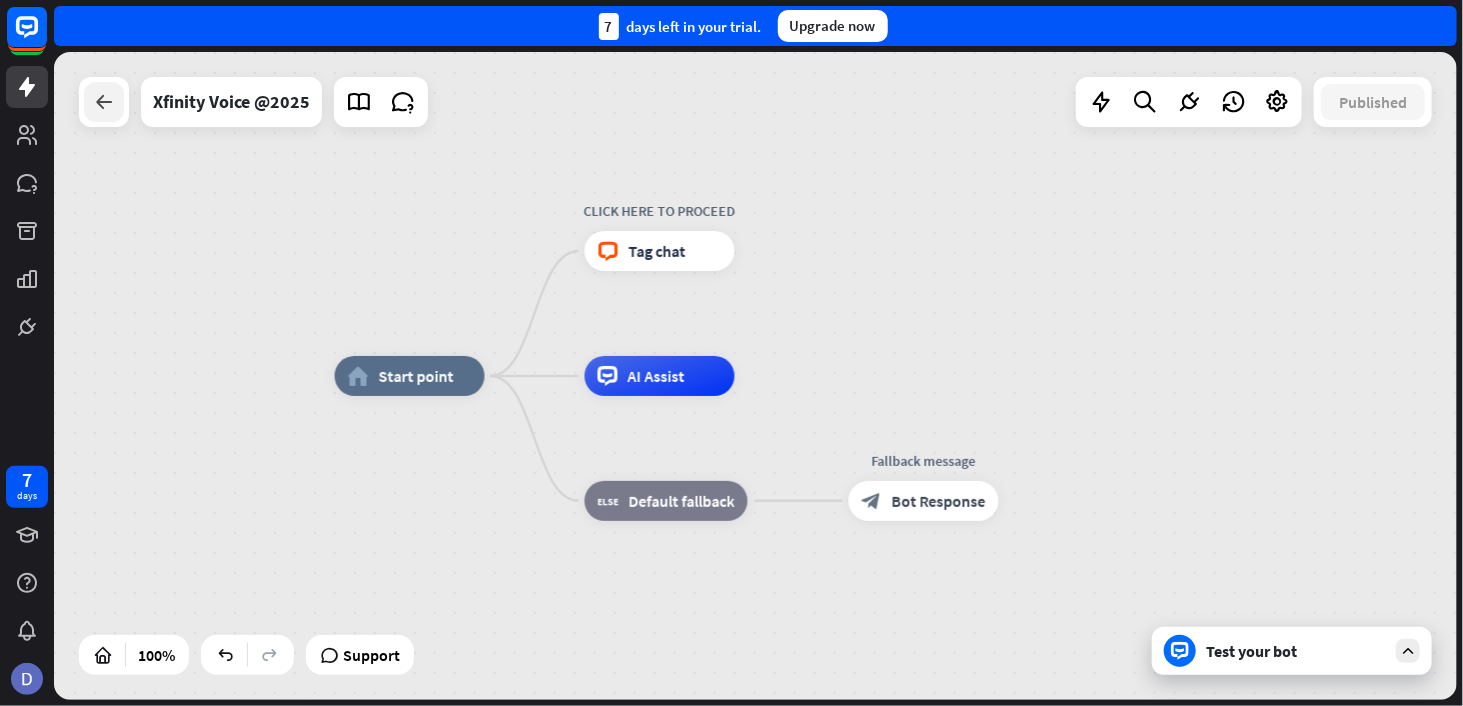 click at bounding box center (104, 102) 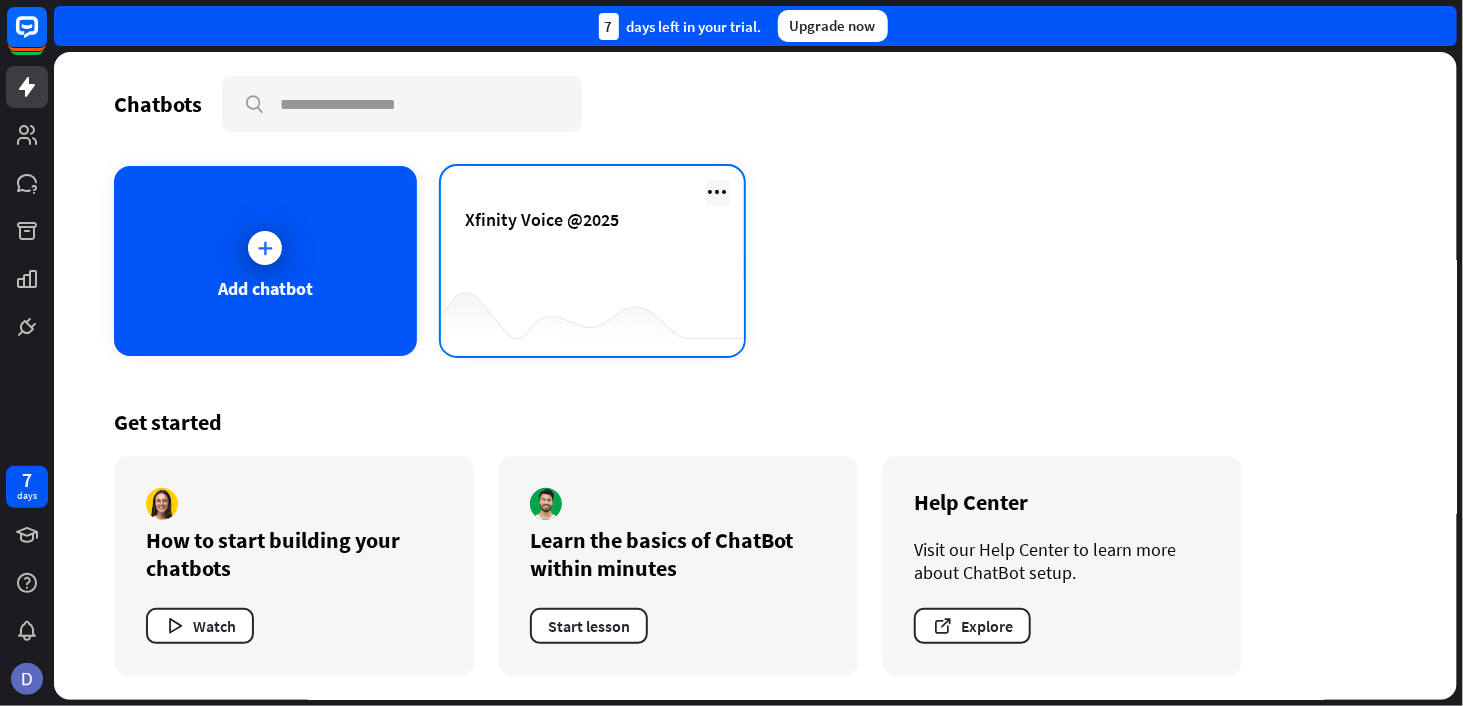 click at bounding box center (718, 192) 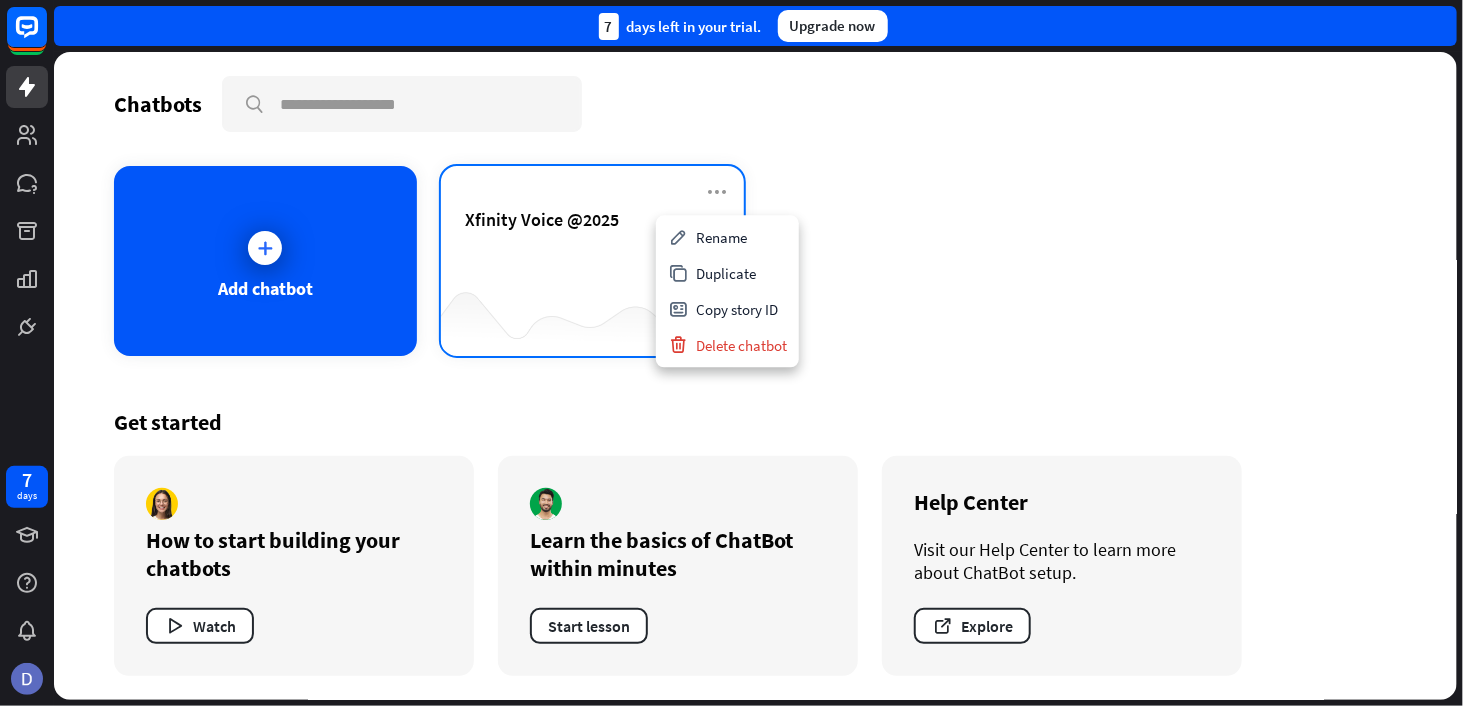 click on "Xfinity Voice @2025" at bounding box center [542, 219] 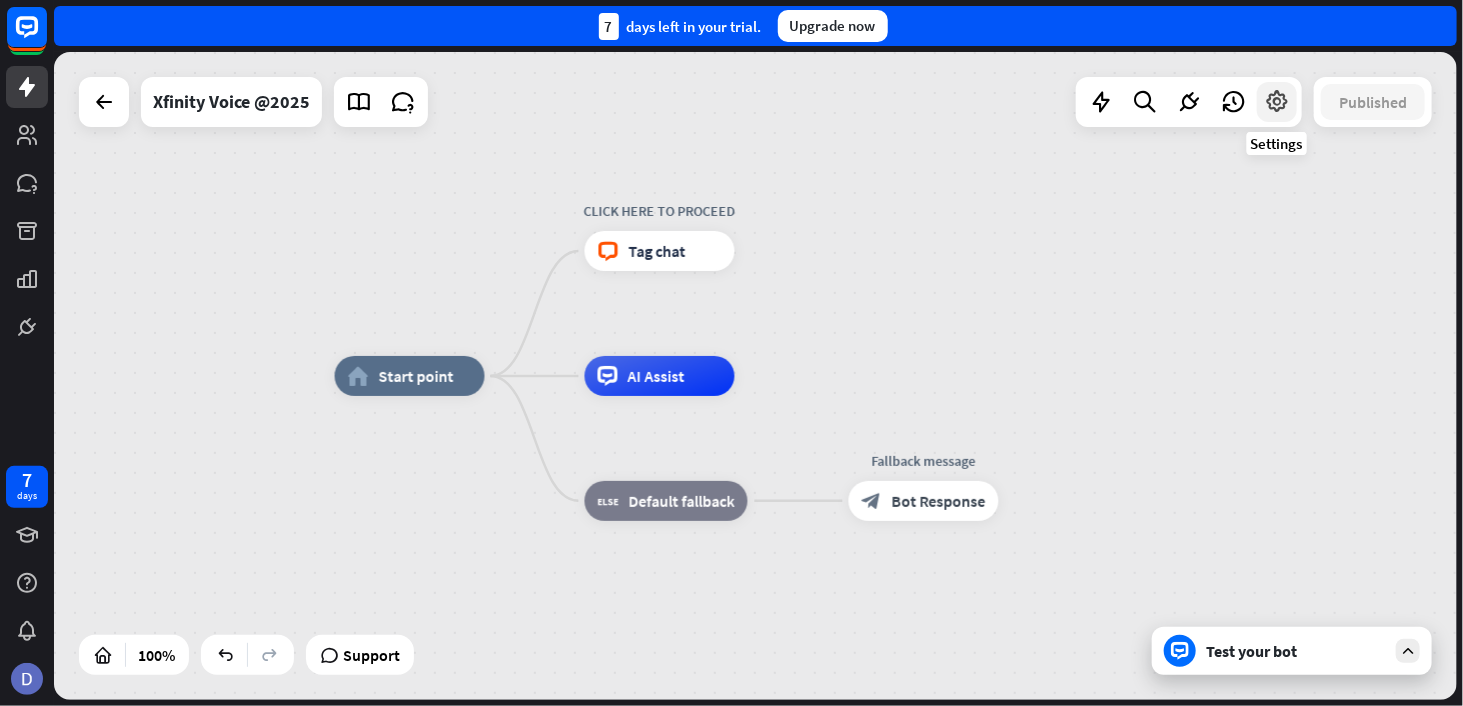 click at bounding box center (1277, 102) 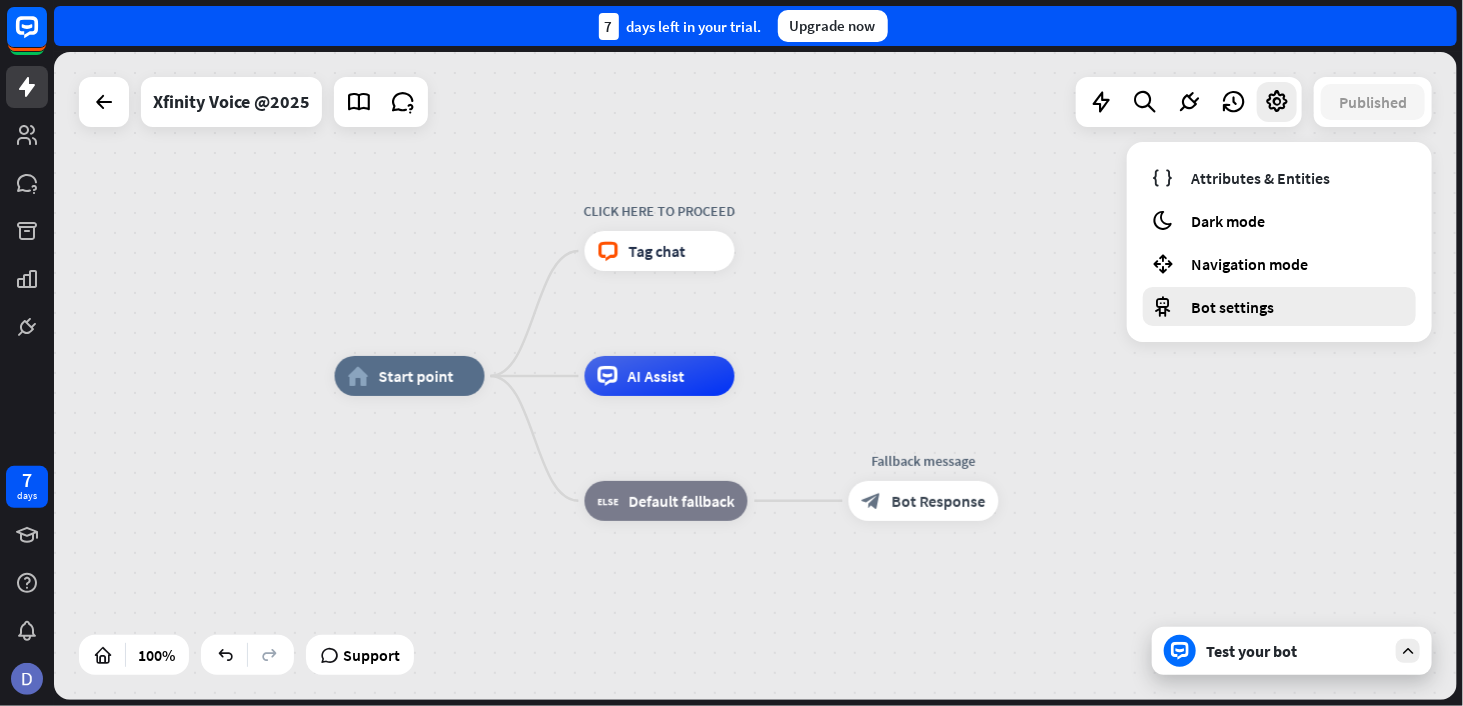 click on "Bot settings" at bounding box center (1232, 307) 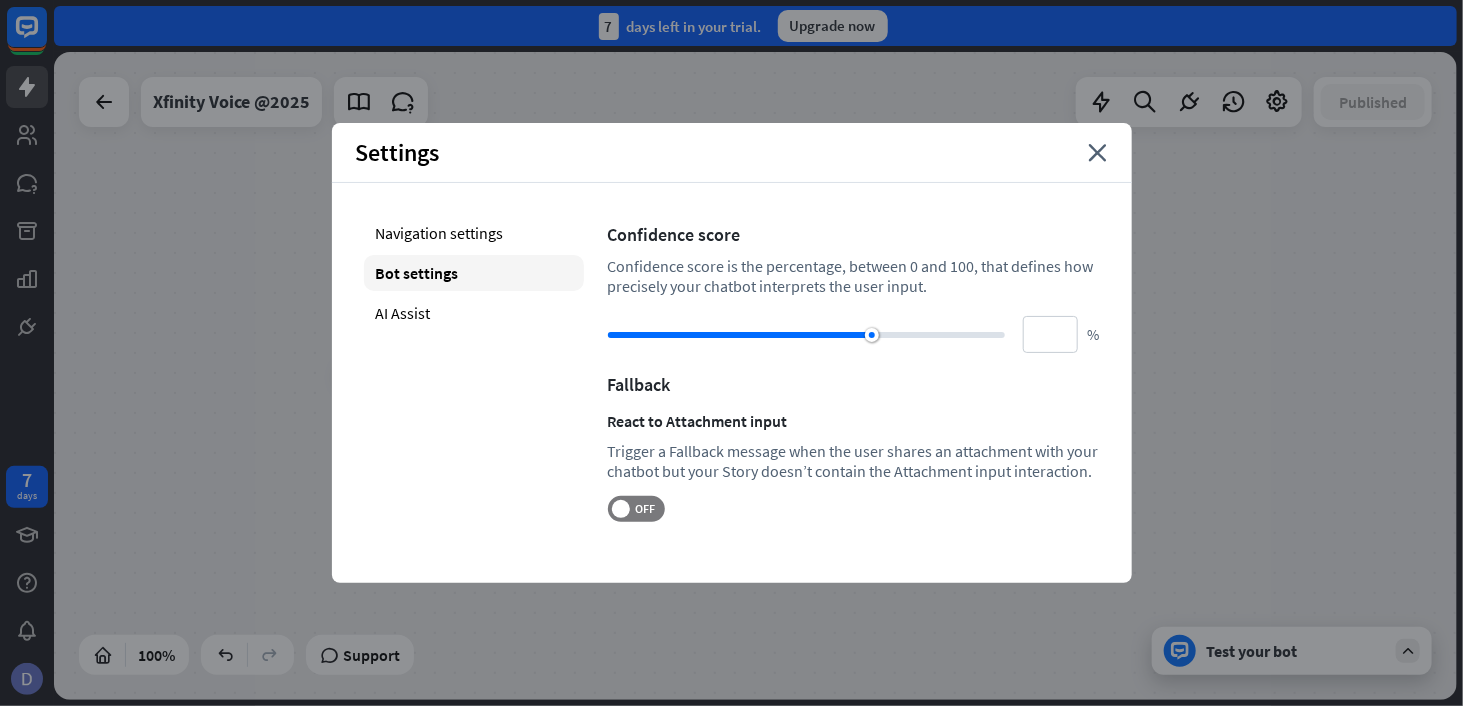 click on "home_2   Start point                 CLICK HERE TO PROCEED   block_livechat   Tag chat                     AI Assist                   block_fallback   Default fallback                 Fallback message   block_bot_response   Bot Response" at bounding box center [755, 376] 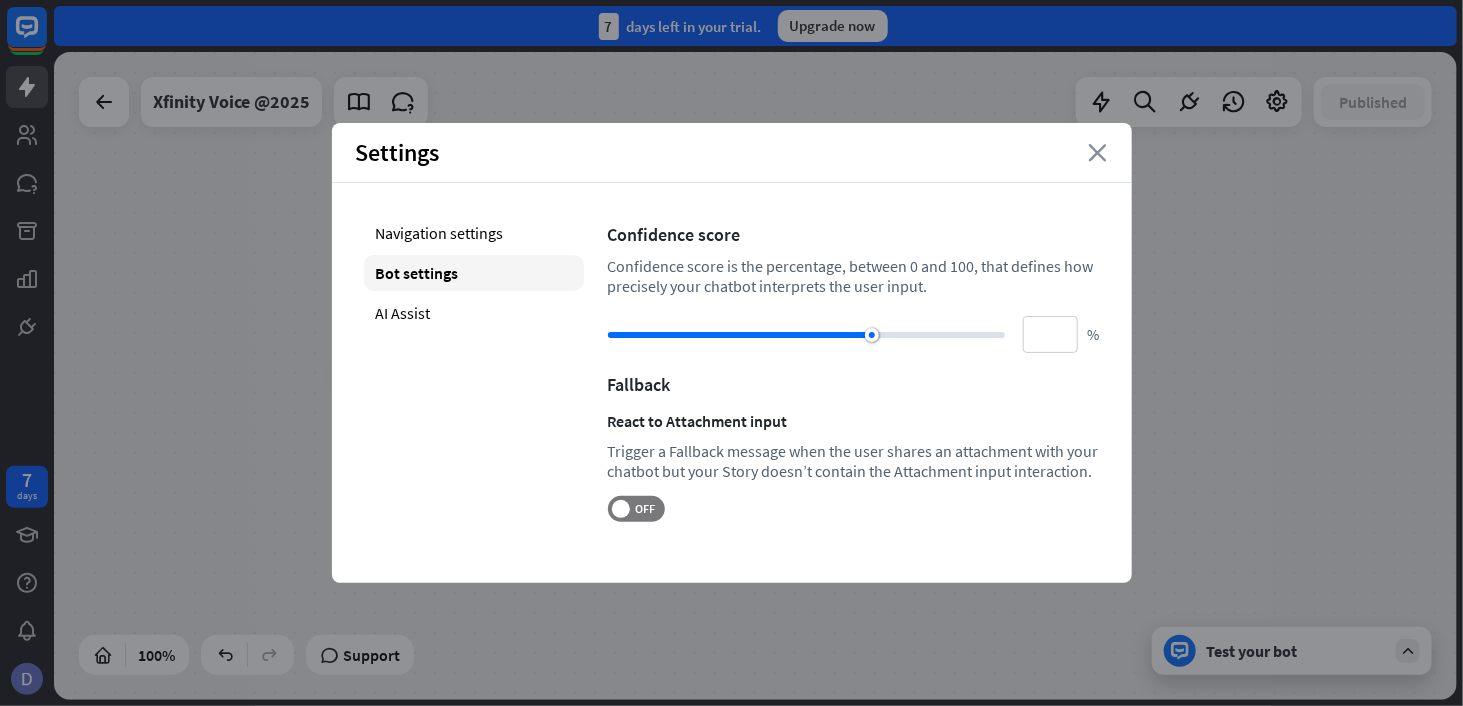 click on "close" at bounding box center [1098, 153] 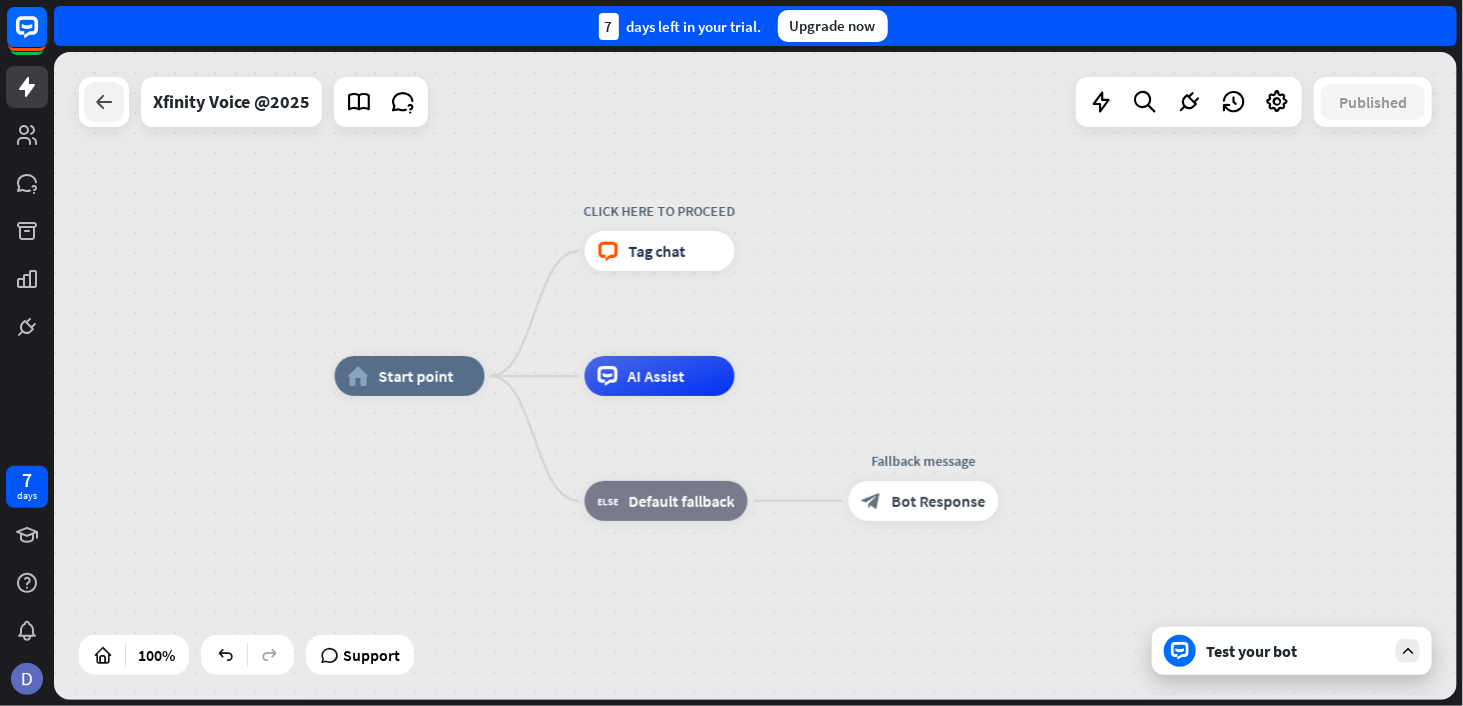 click at bounding box center [104, 102] 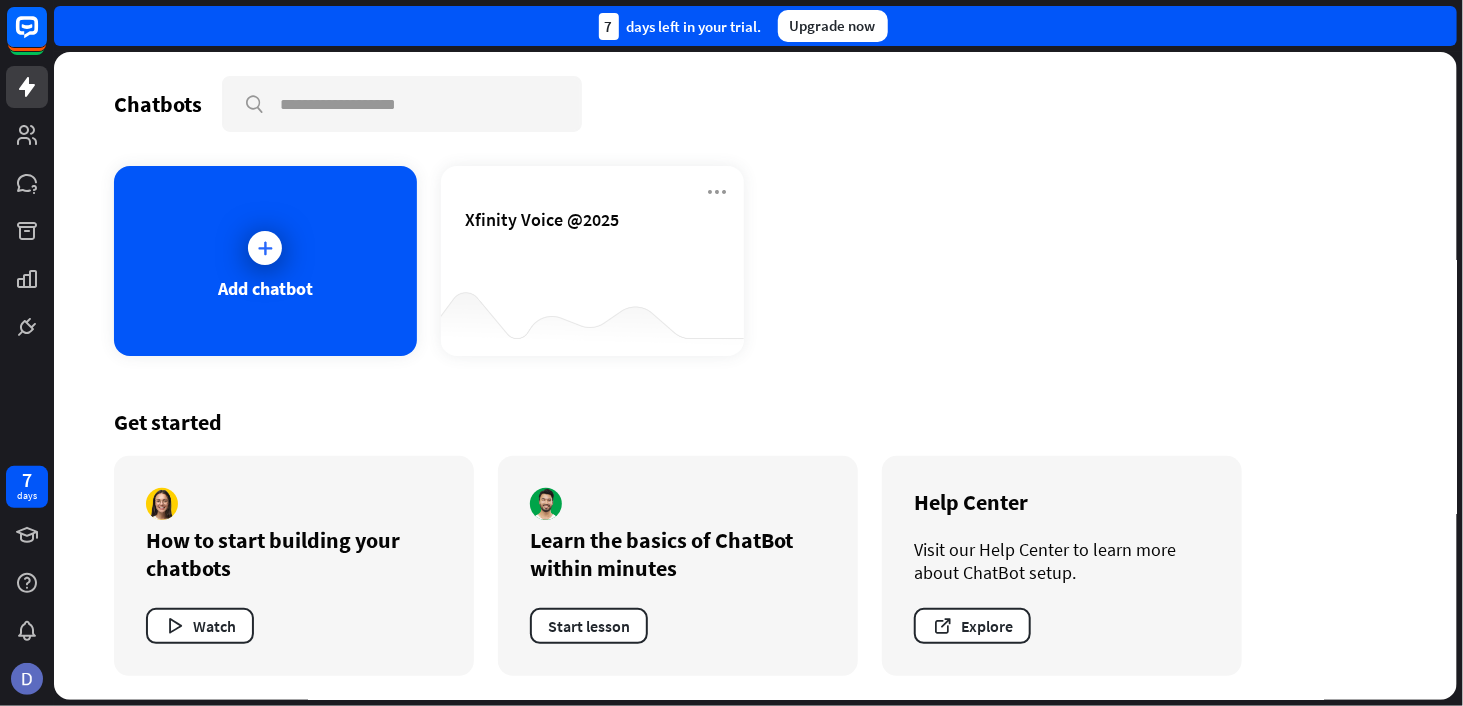 click on "Xfinity Voice @2025" at bounding box center (755, 376) 